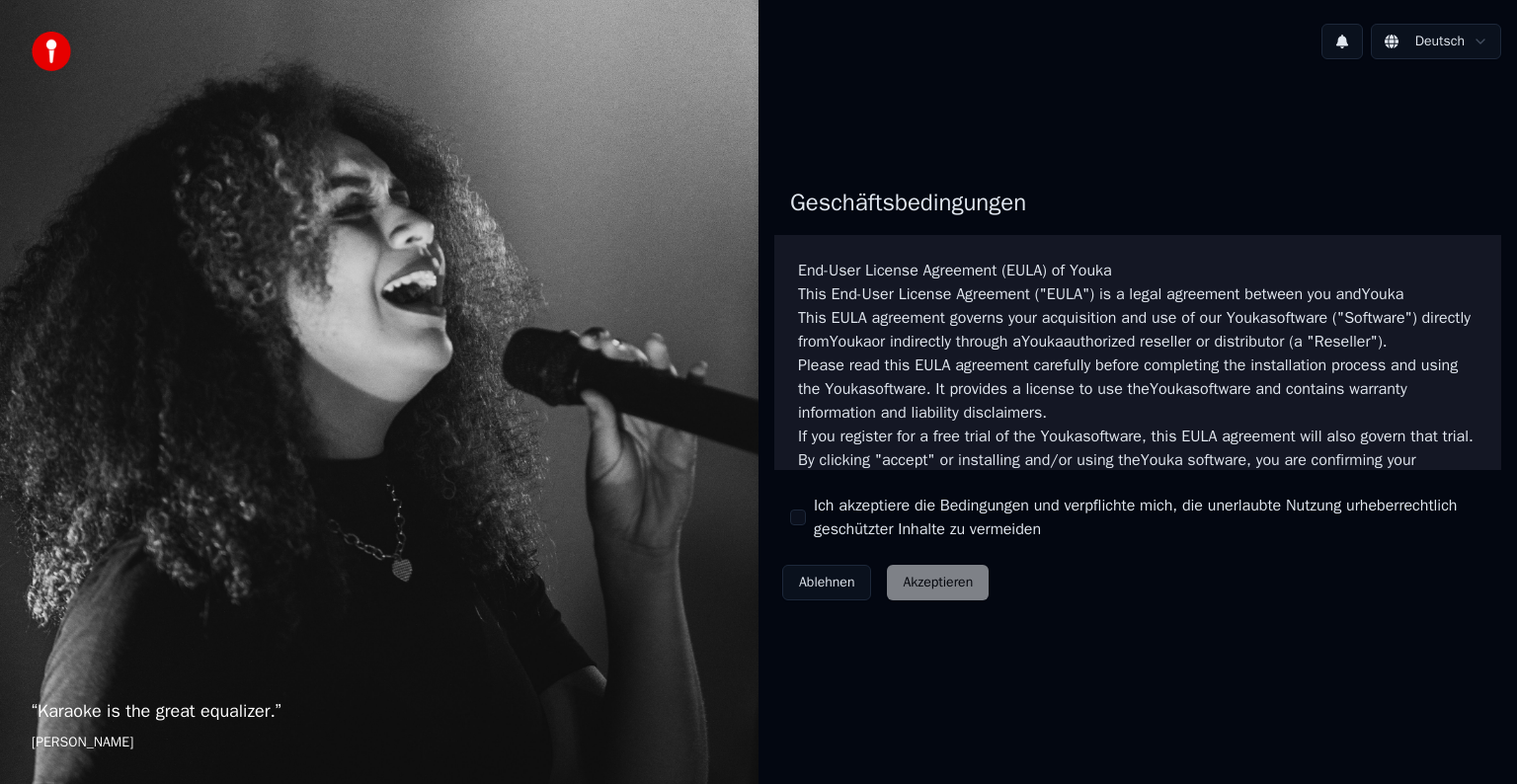 scroll, scrollTop: 0, scrollLeft: 0, axis: both 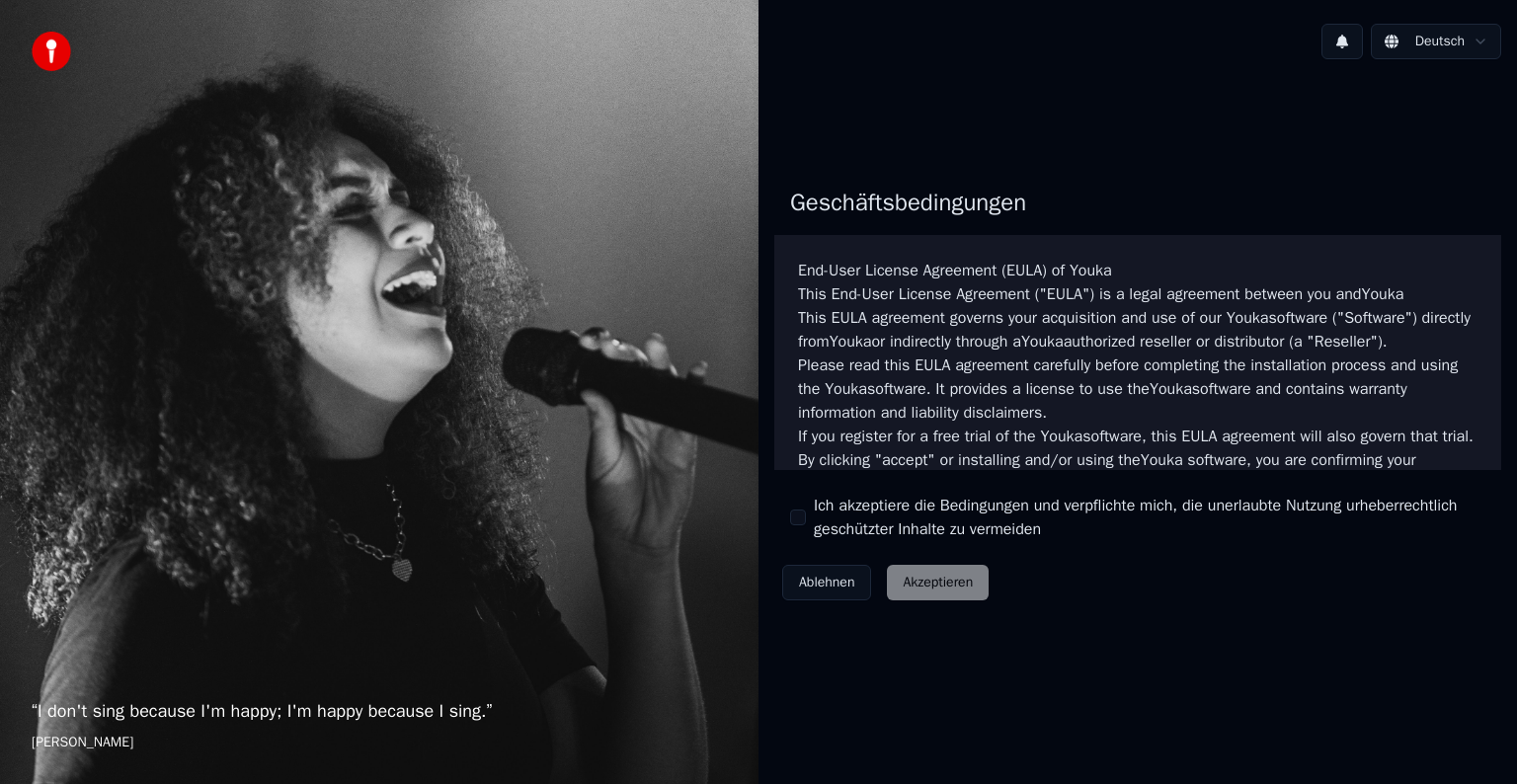 click on "Ablehnen Akzeptieren" at bounding box center [885, 583] 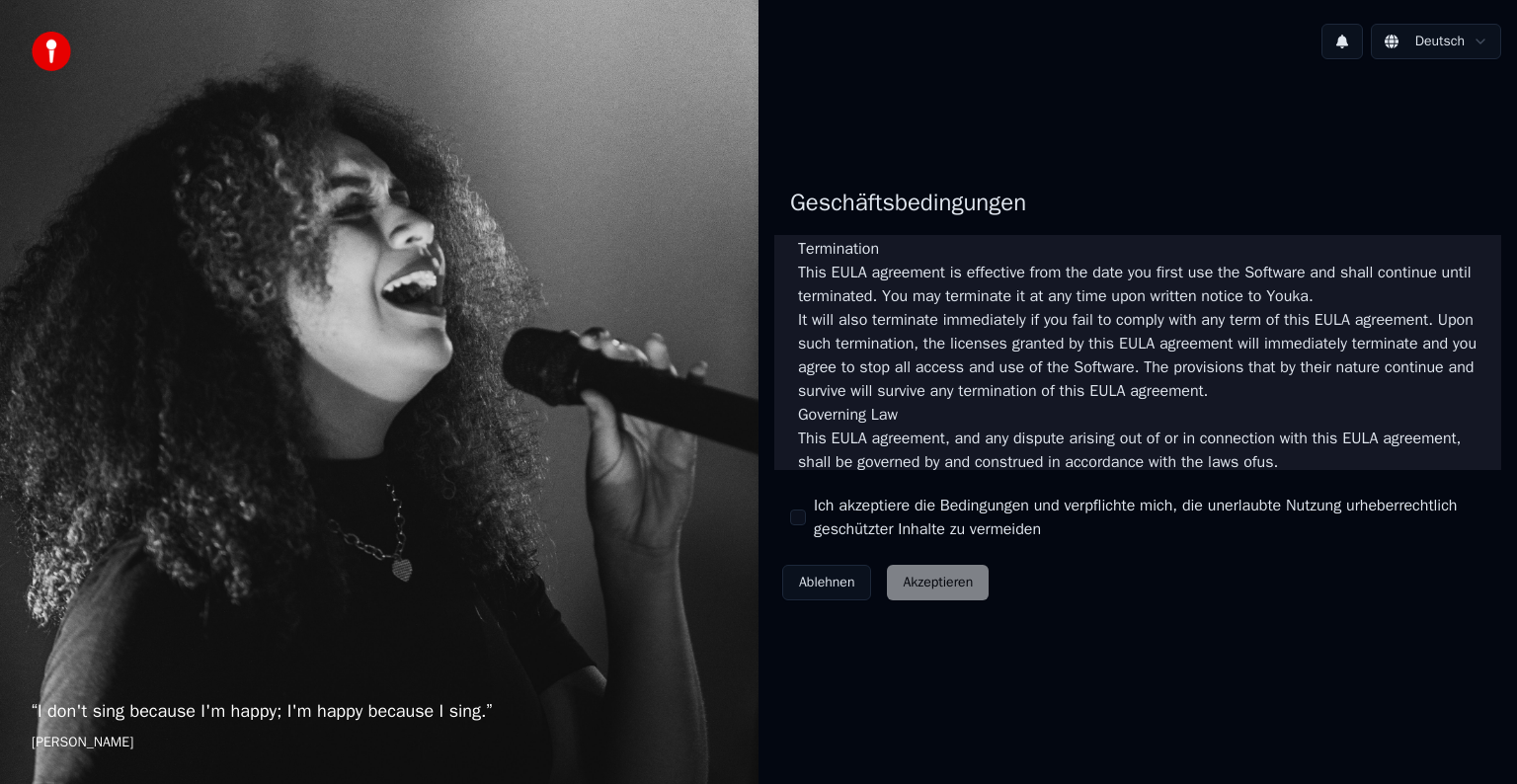 scroll, scrollTop: 1067, scrollLeft: 0, axis: vertical 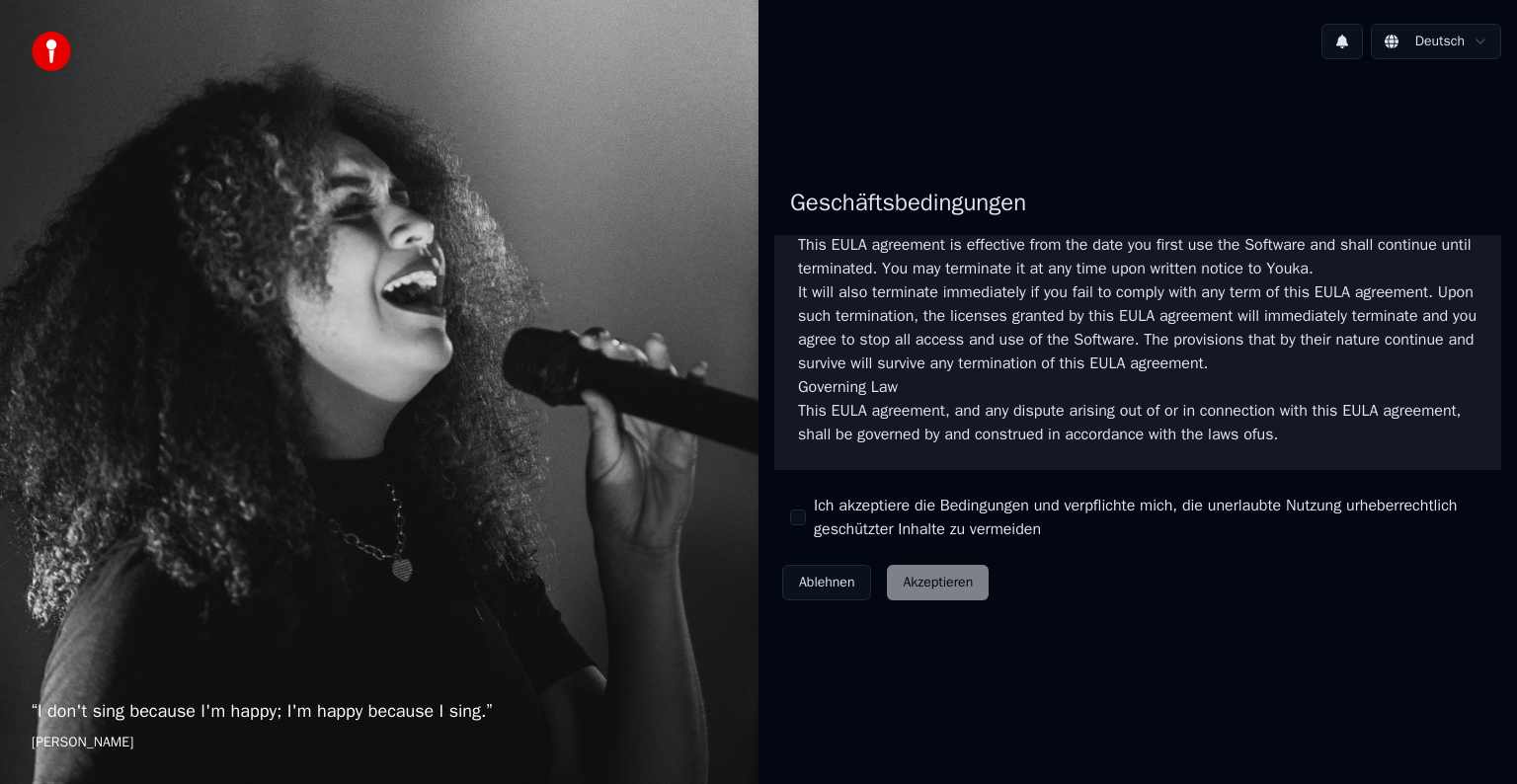 click on "Ich akzeptiere die Bedingungen und verpflichte mich, die unerlaubte Nutzung urheberrechtlich geschützter Inhalte zu vermeiden" at bounding box center (798, 517) 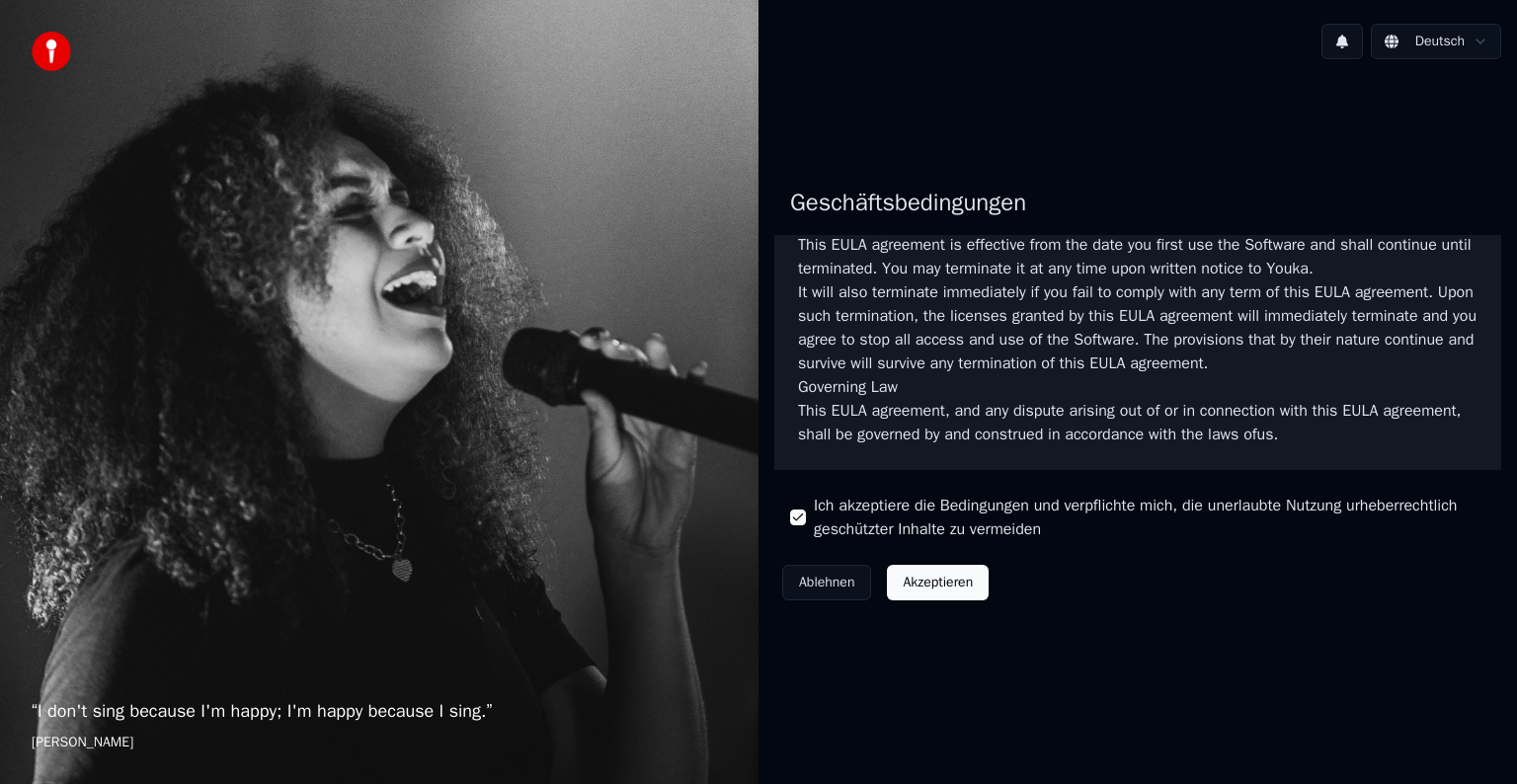 click on "Akzeptieren" at bounding box center [937, 583] 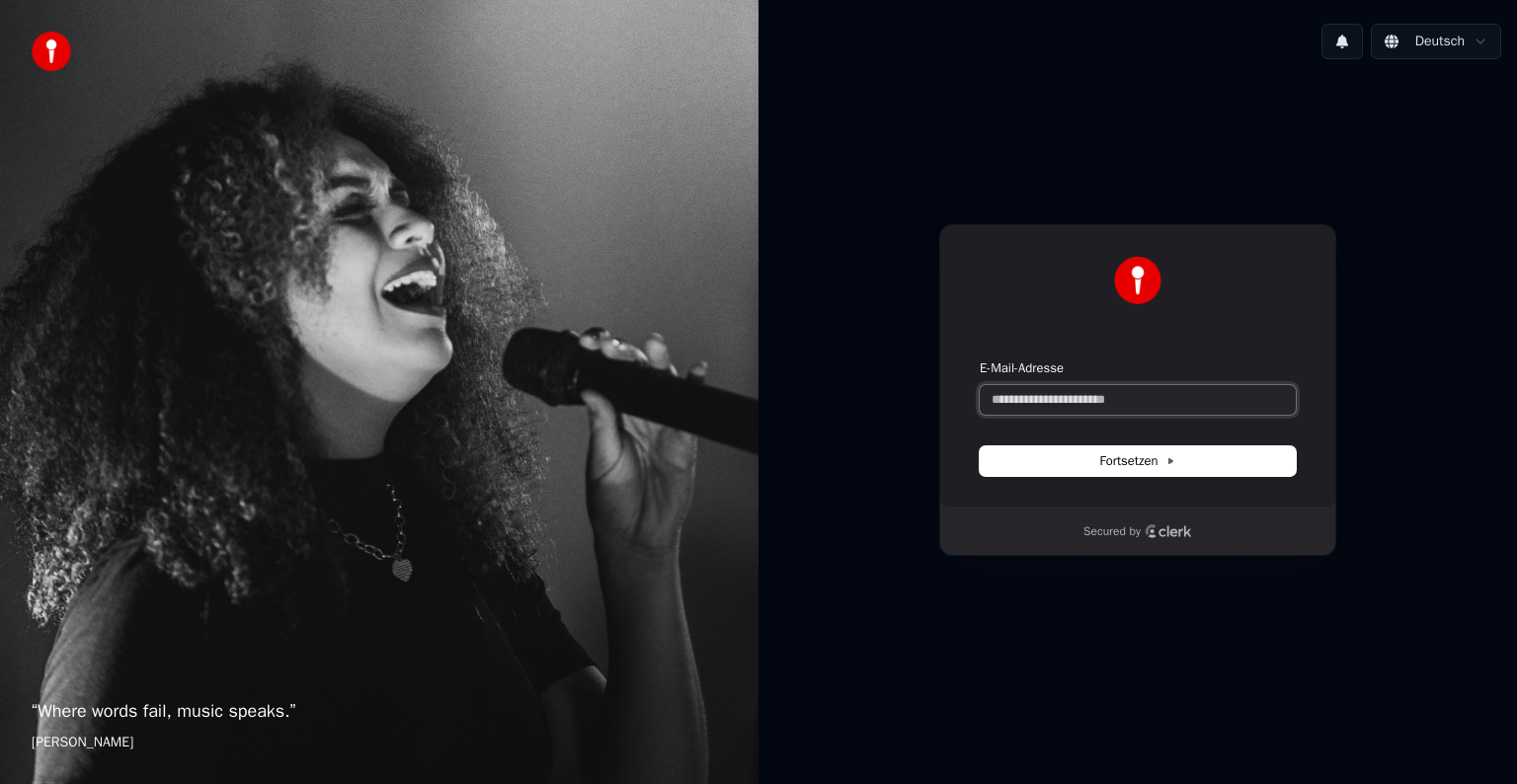 click on "E-Mail-Adresse" at bounding box center (1138, 400) 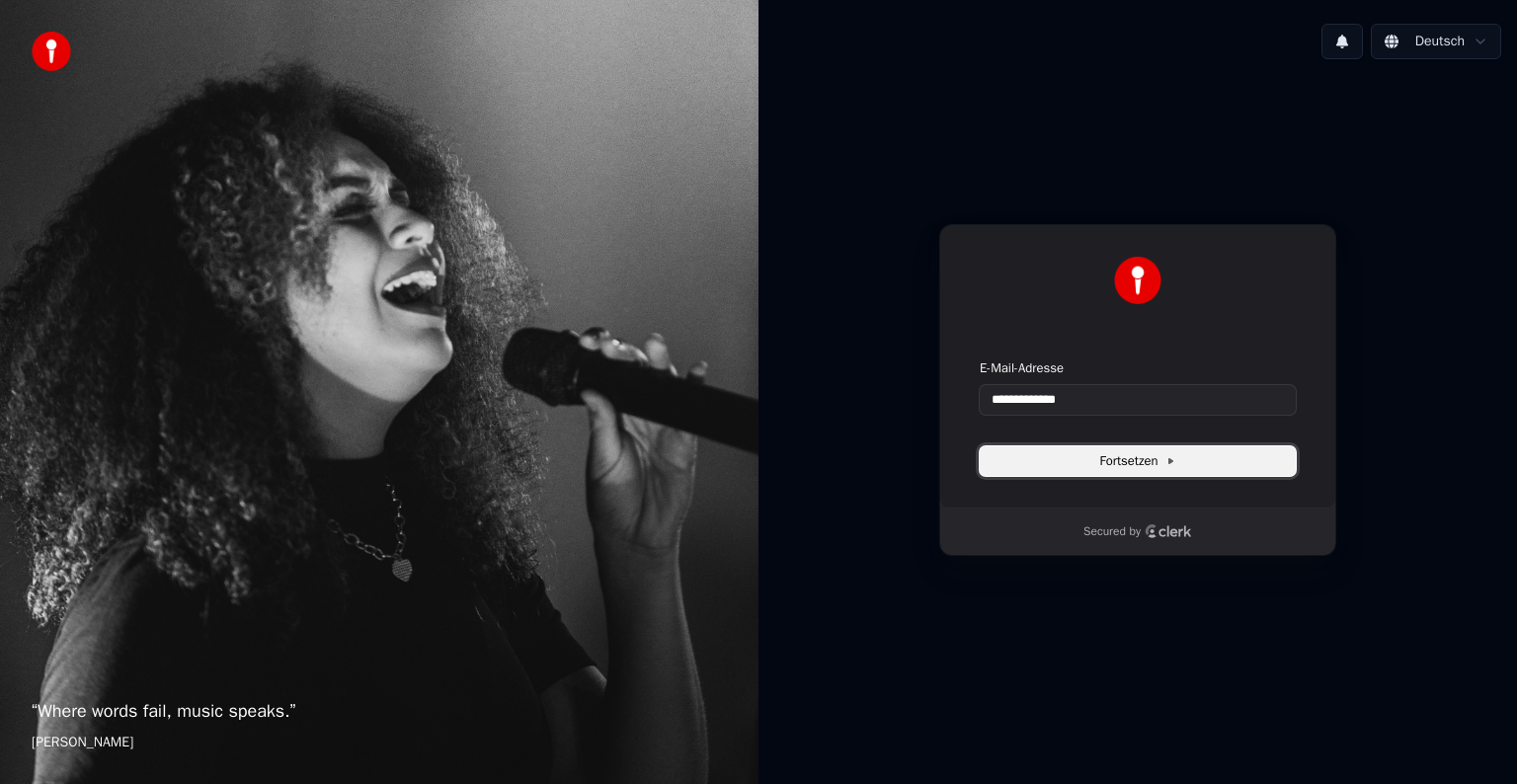 click on "Fortsetzen" at bounding box center [1138, 461] 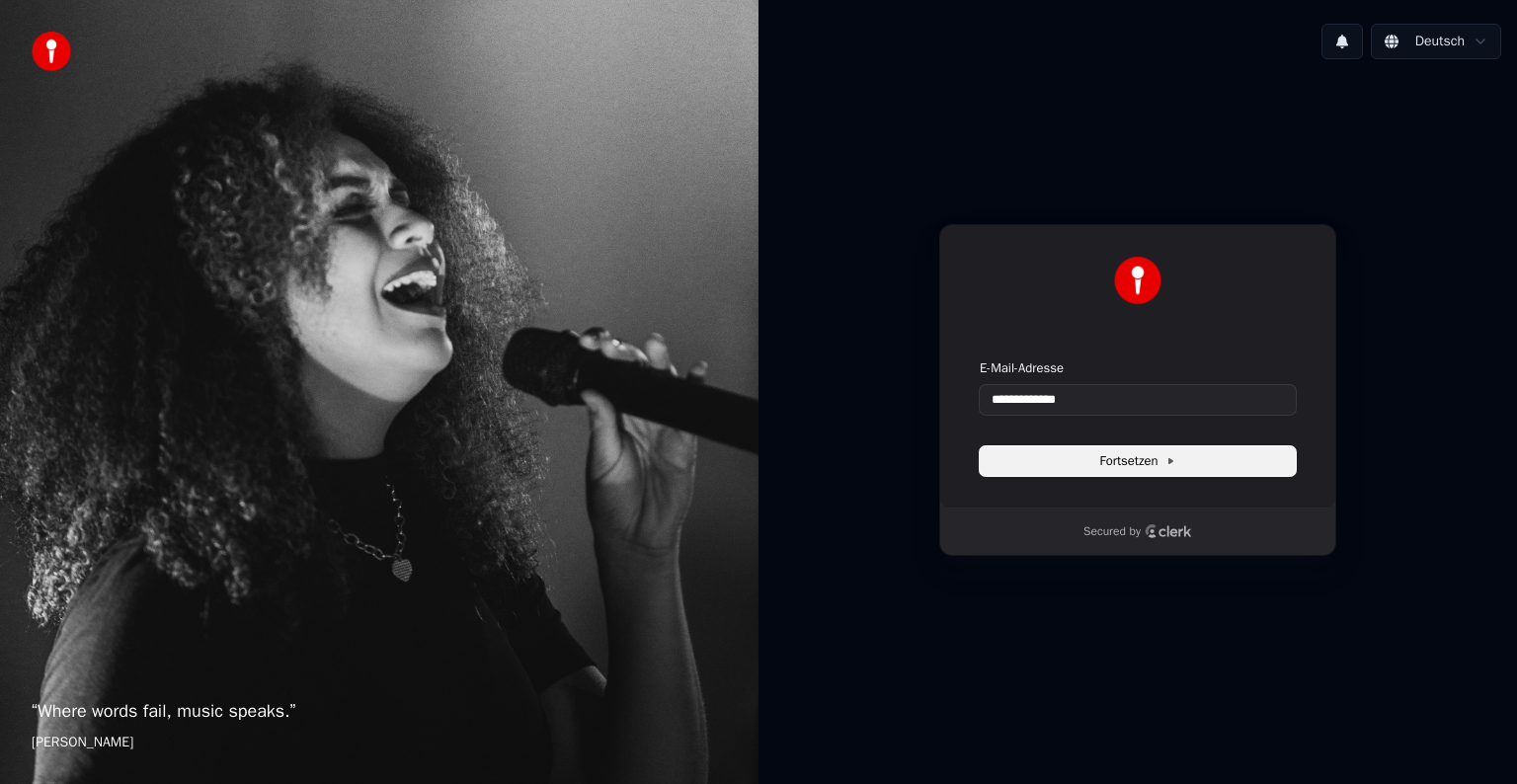 type on "**********" 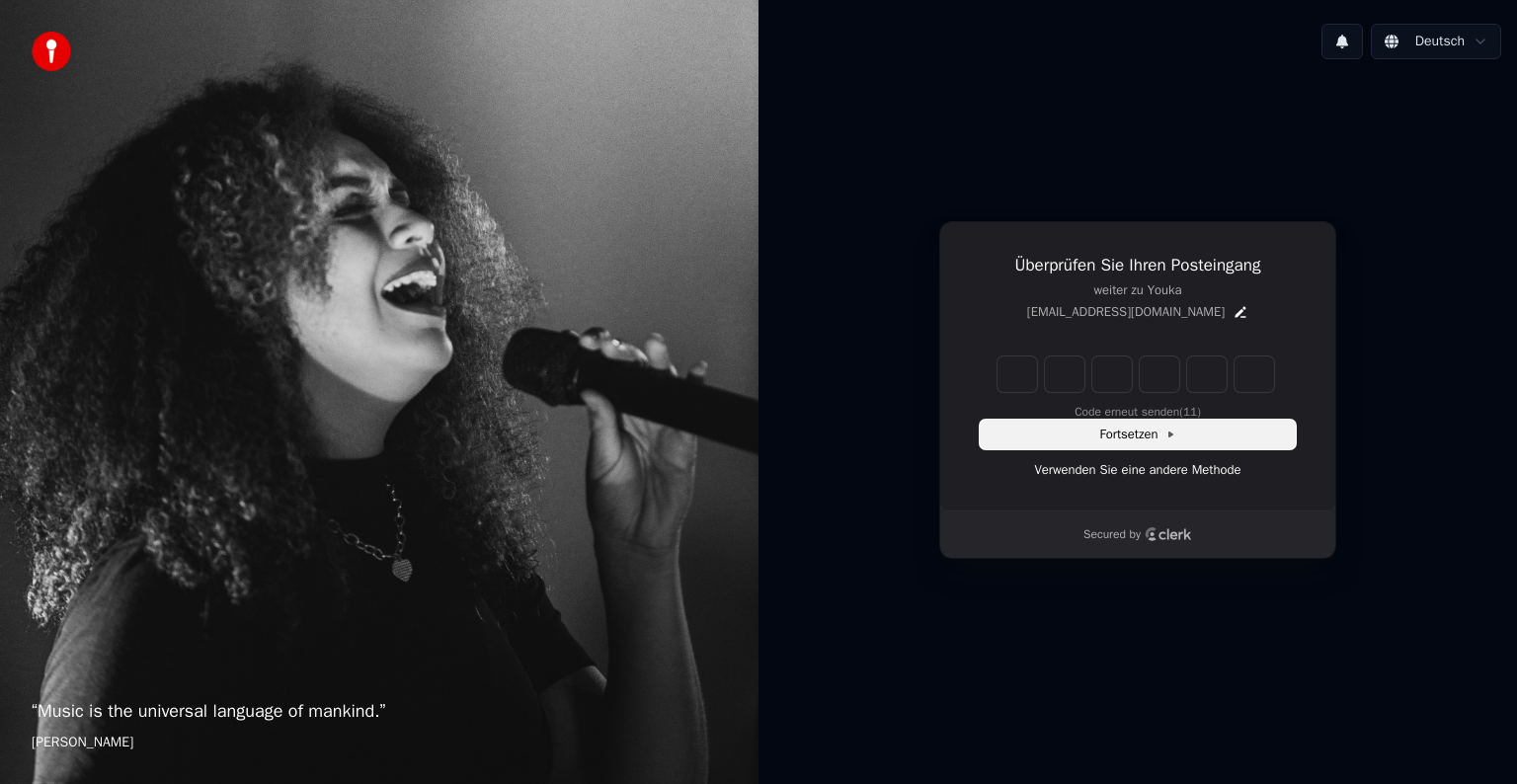 type on "*" 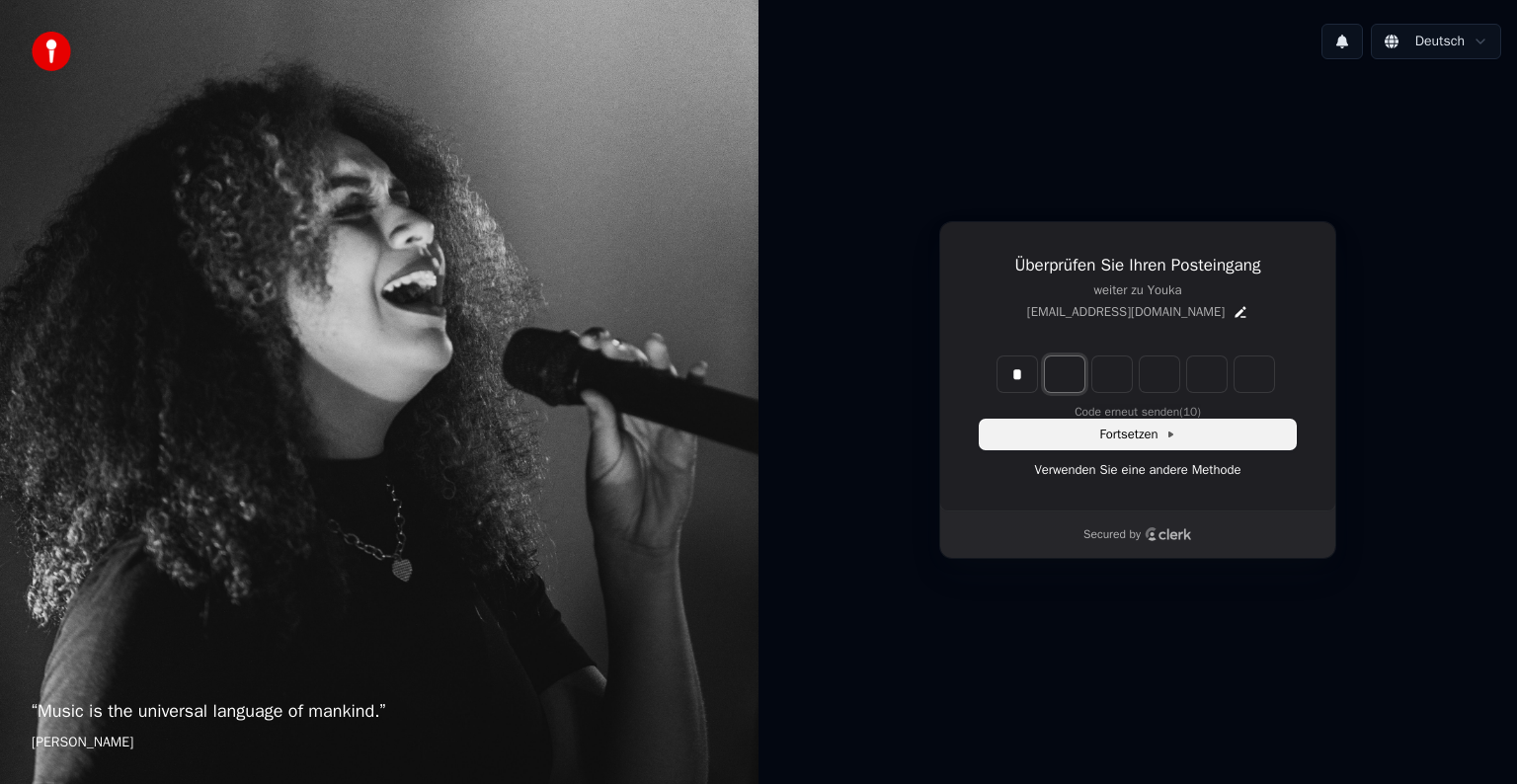 type on "*" 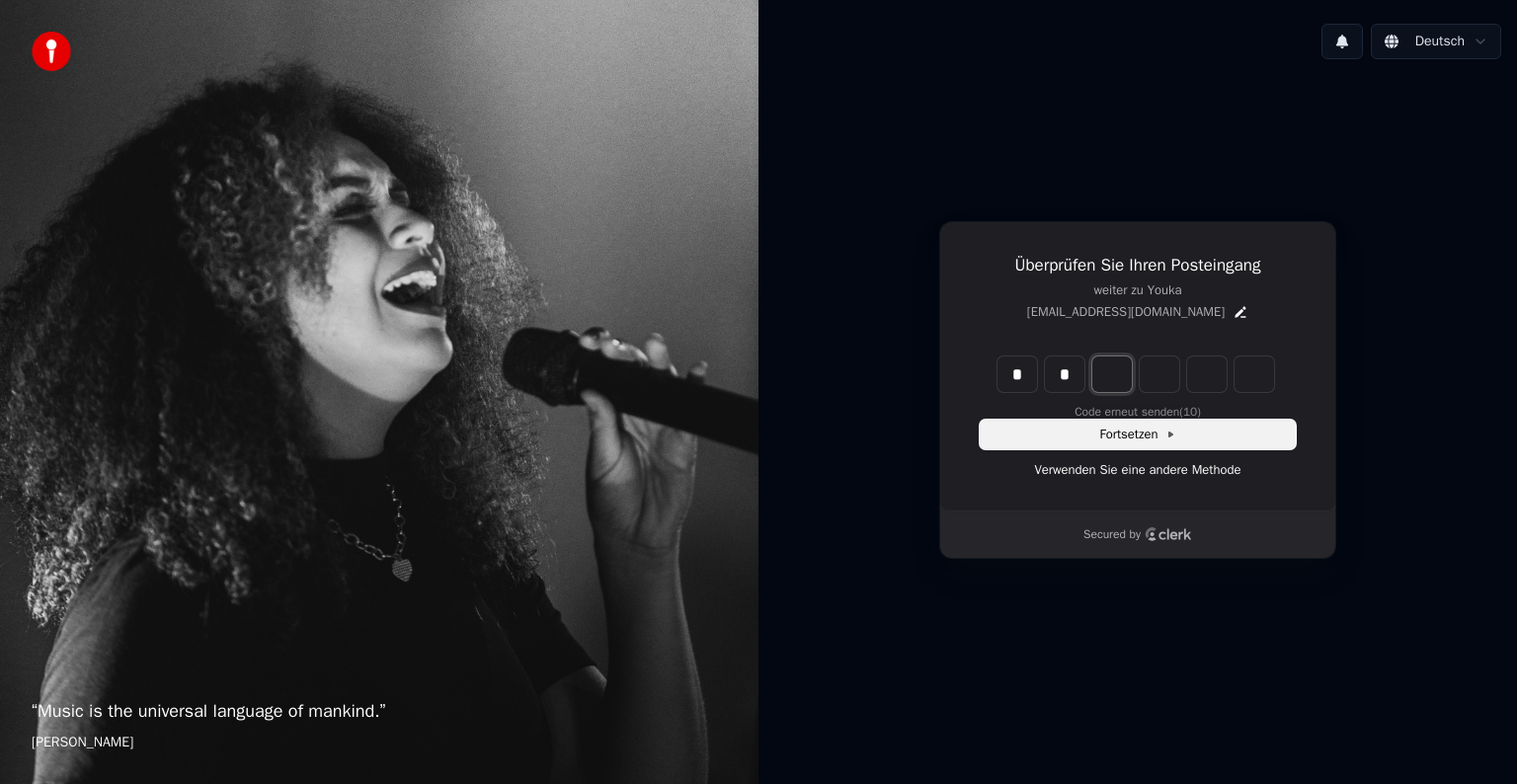 type on "*" 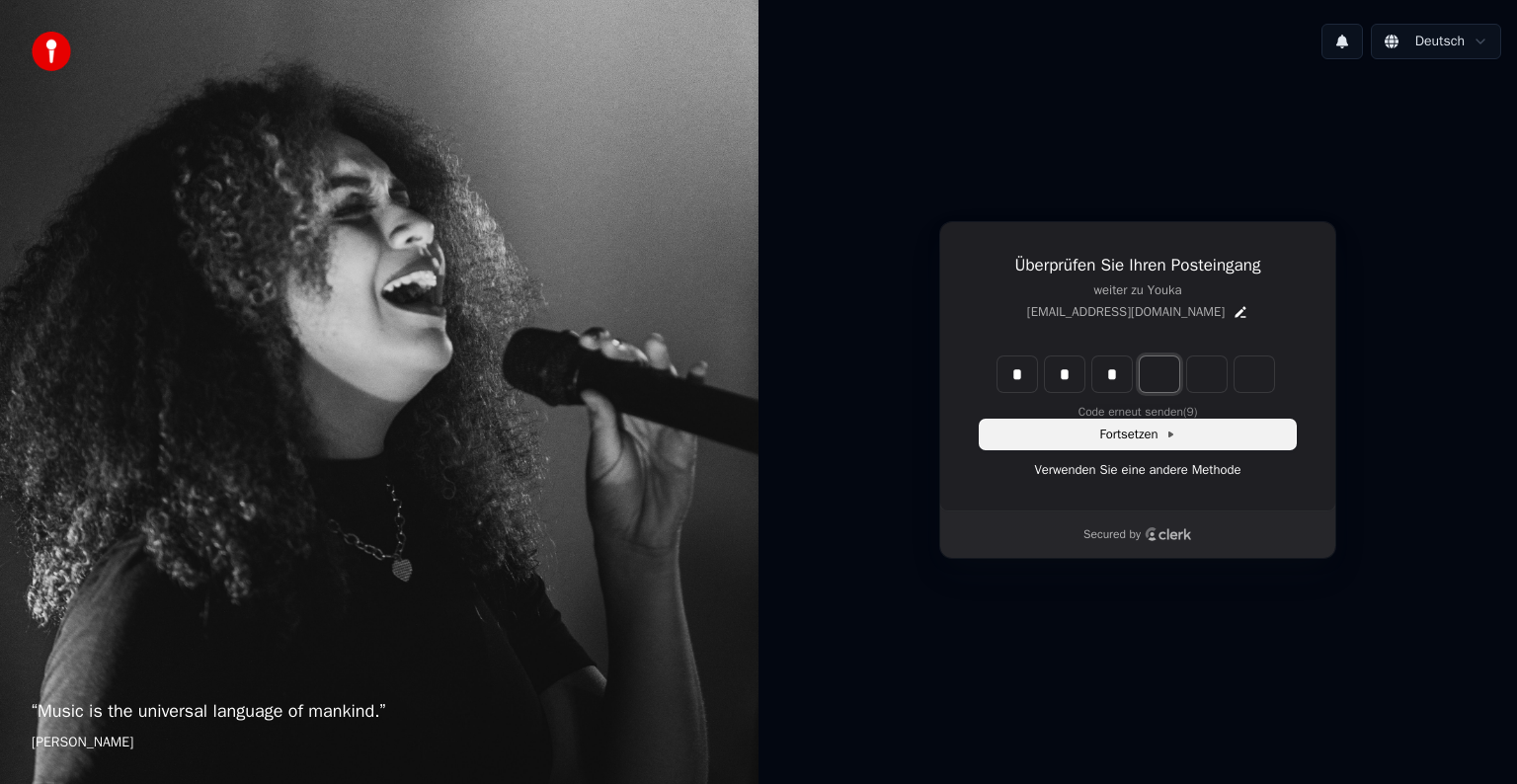 type on "*" 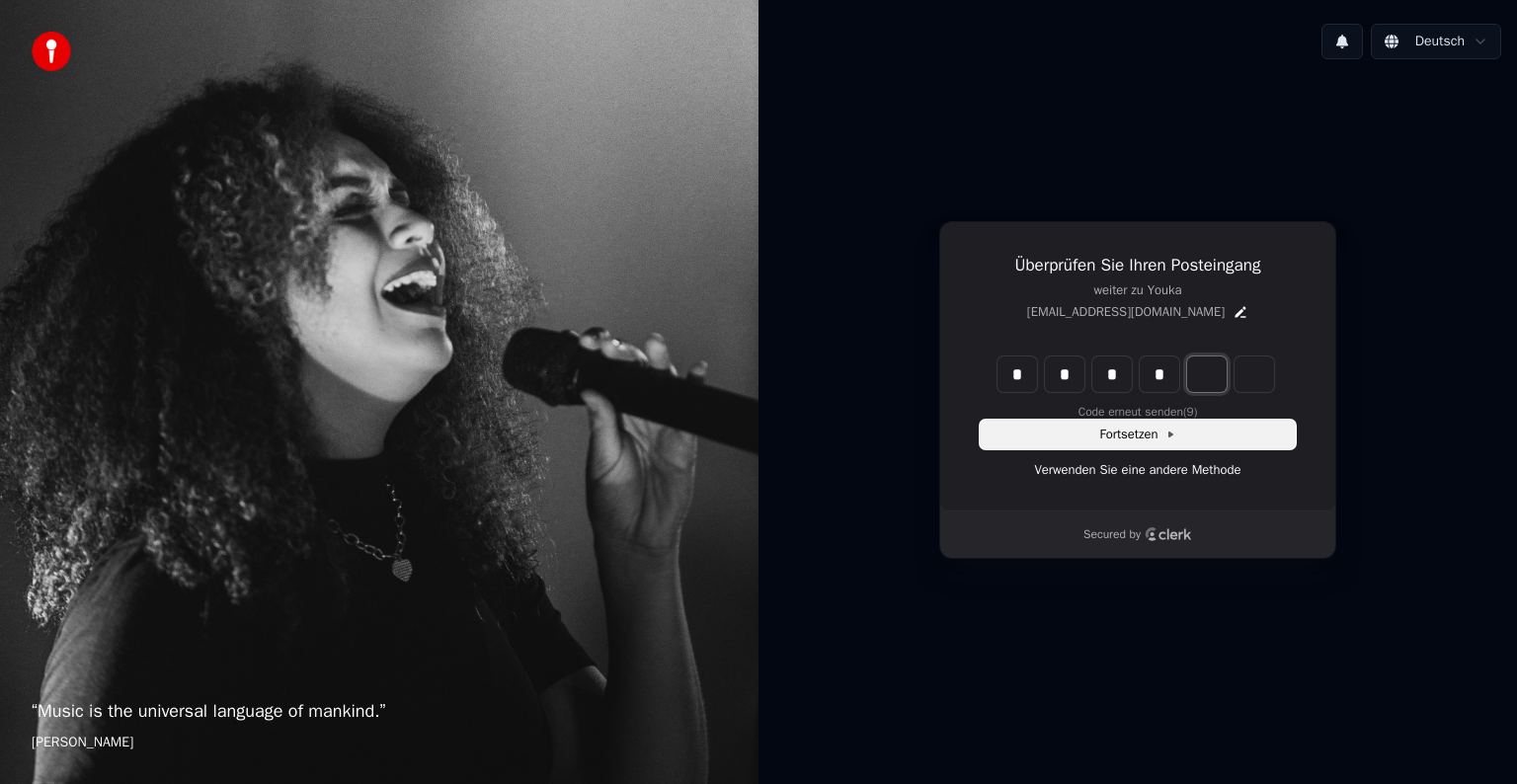 type on "*" 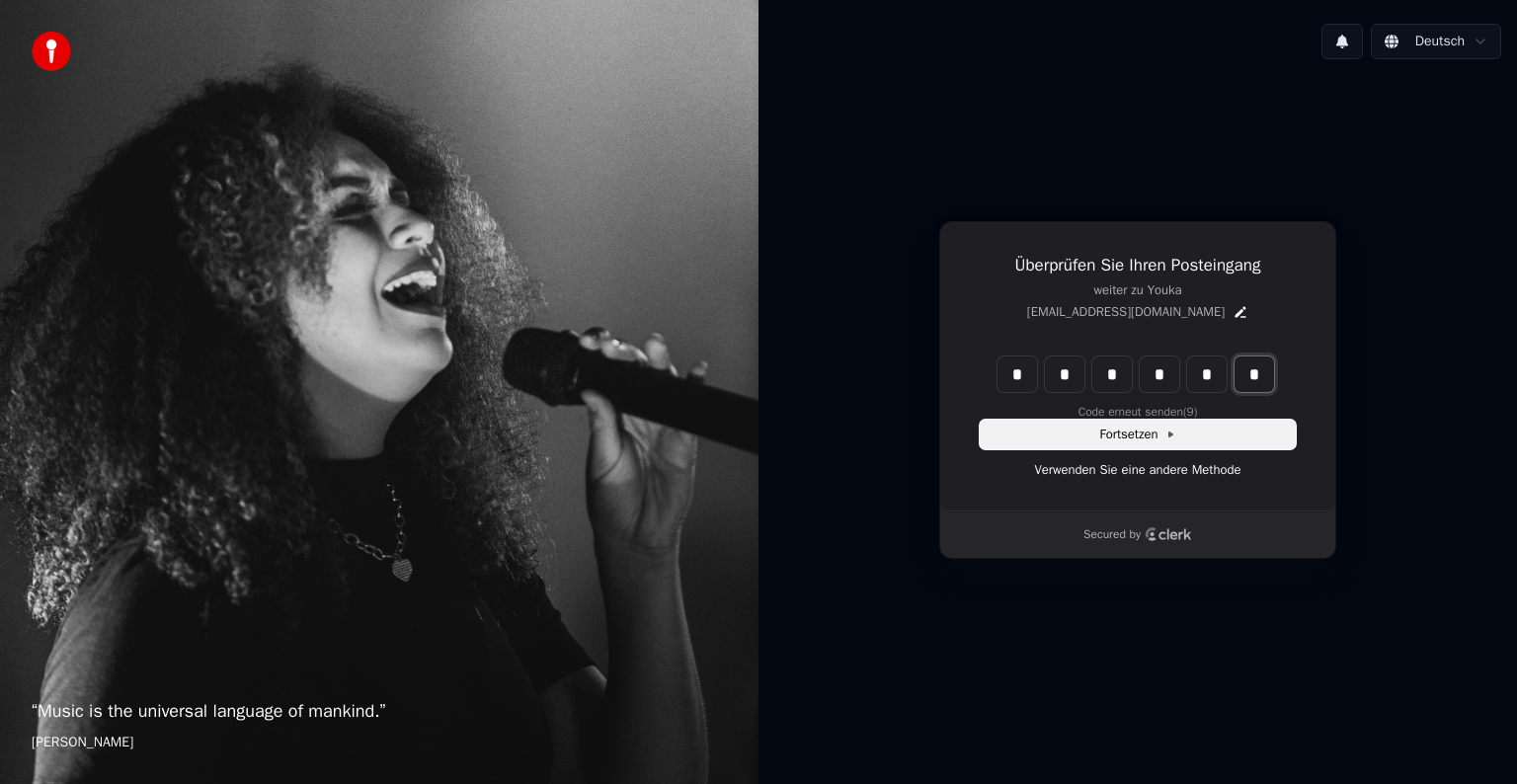 type on "*" 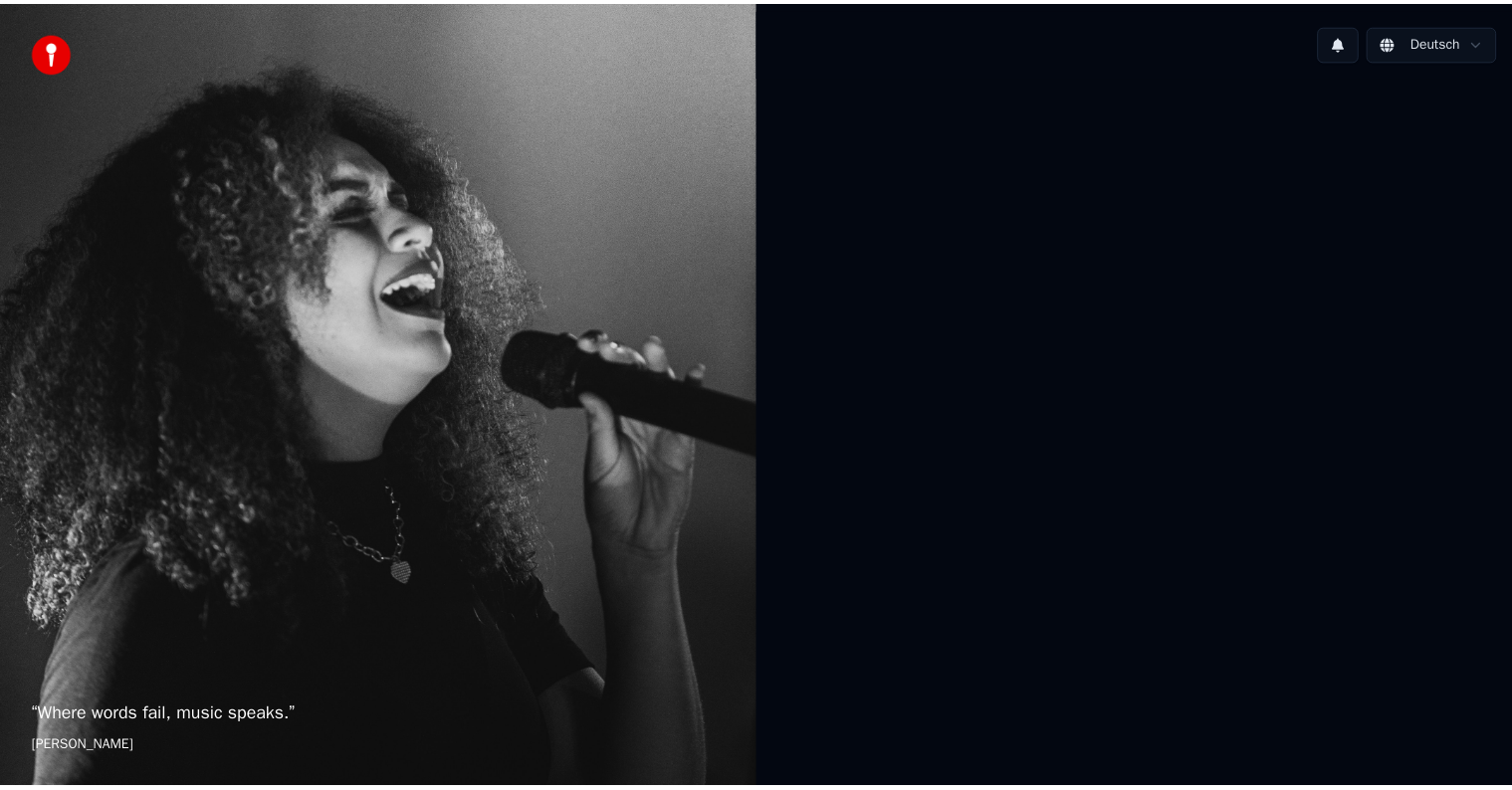 scroll, scrollTop: 0, scrollLeft: 0, axis: both 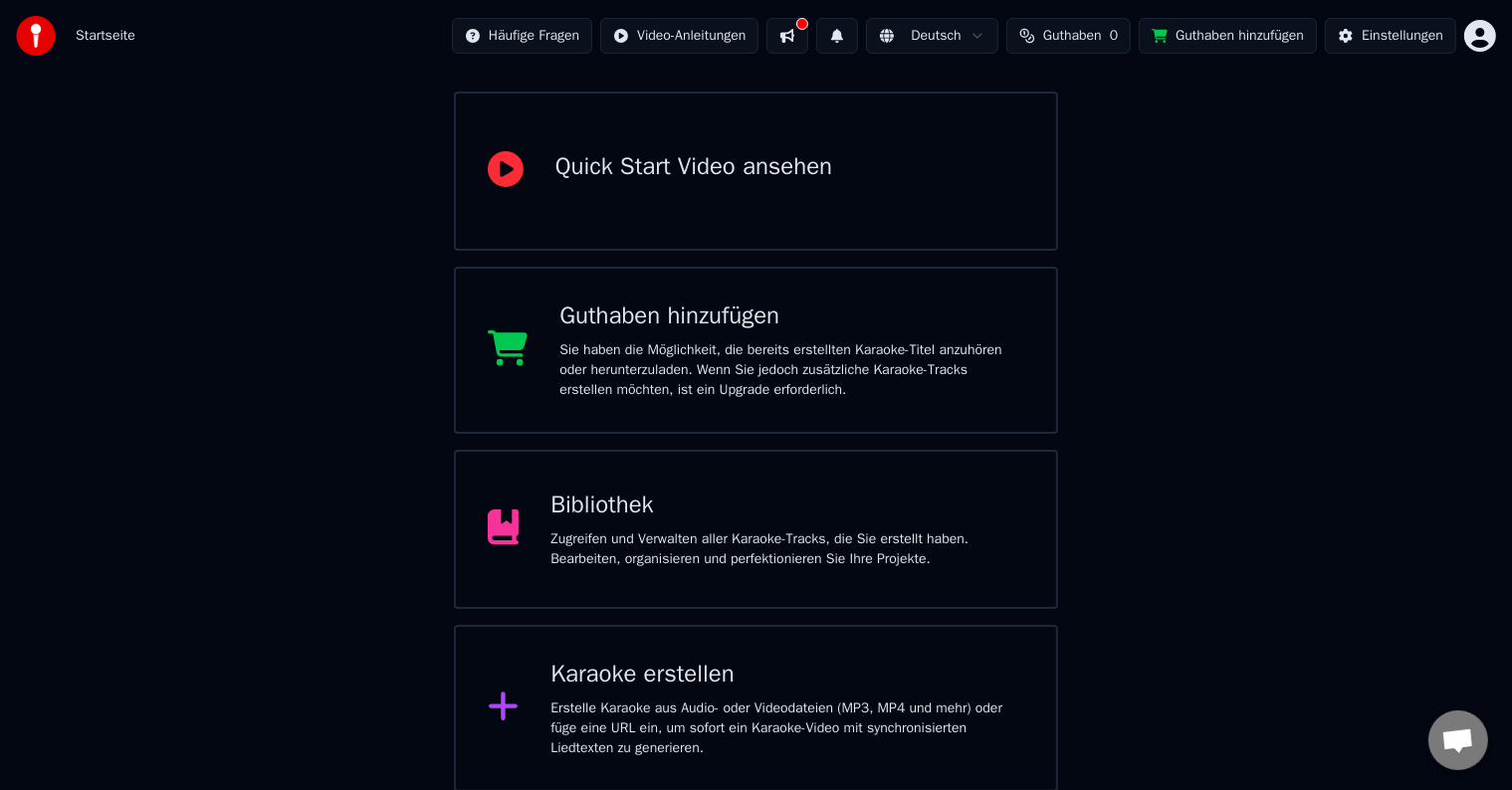 click on "Zugreifen und Verwalten aller Karaoke-Tracks, die Sie erstellt haben. Bearbeiten, organisieren und perfektionieren Sie Ihre Projekte." at bounding box center [787, 549] 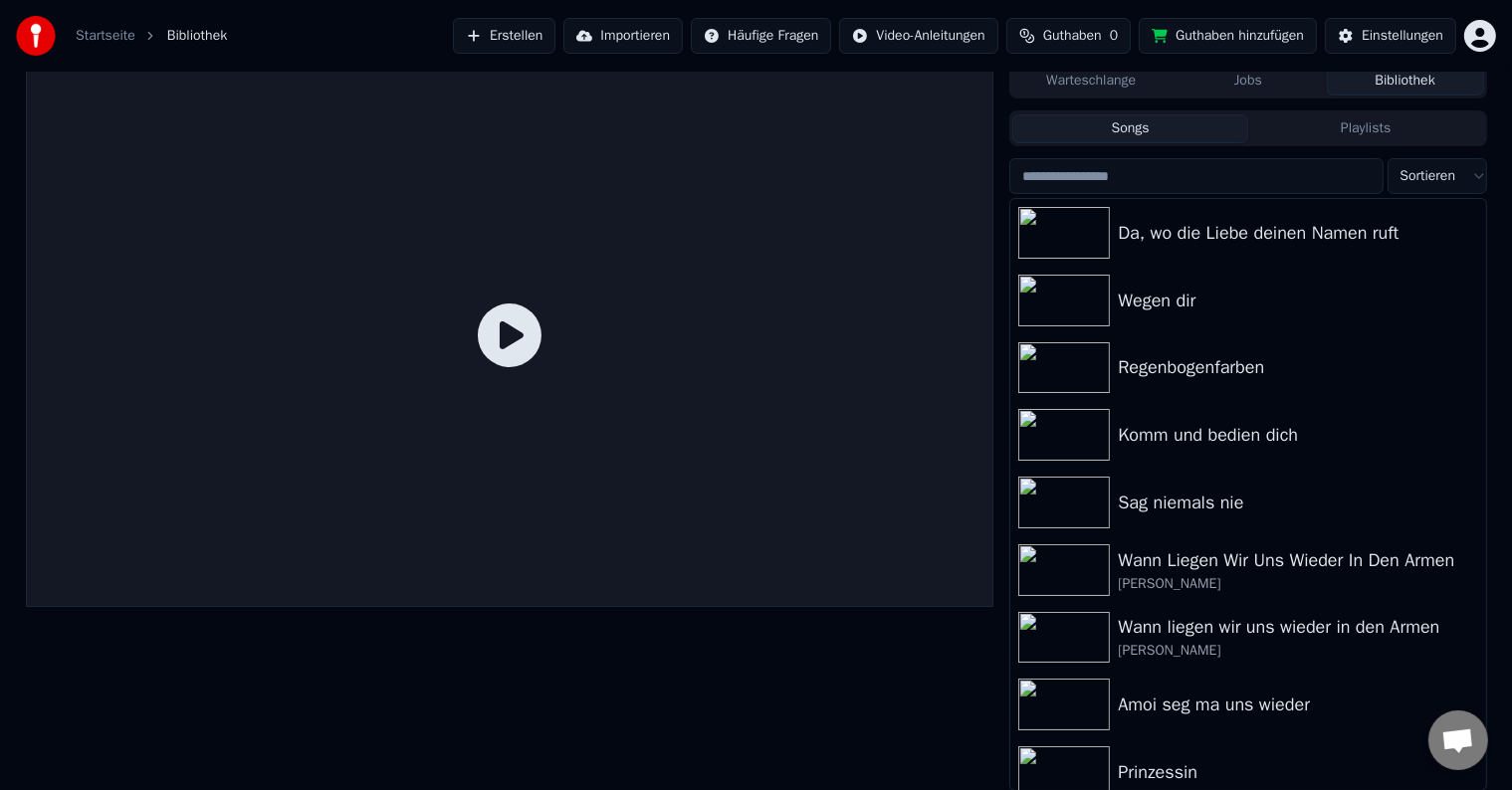 click on "Guthaben hinzufügen" at bounding box center (1227, 36) 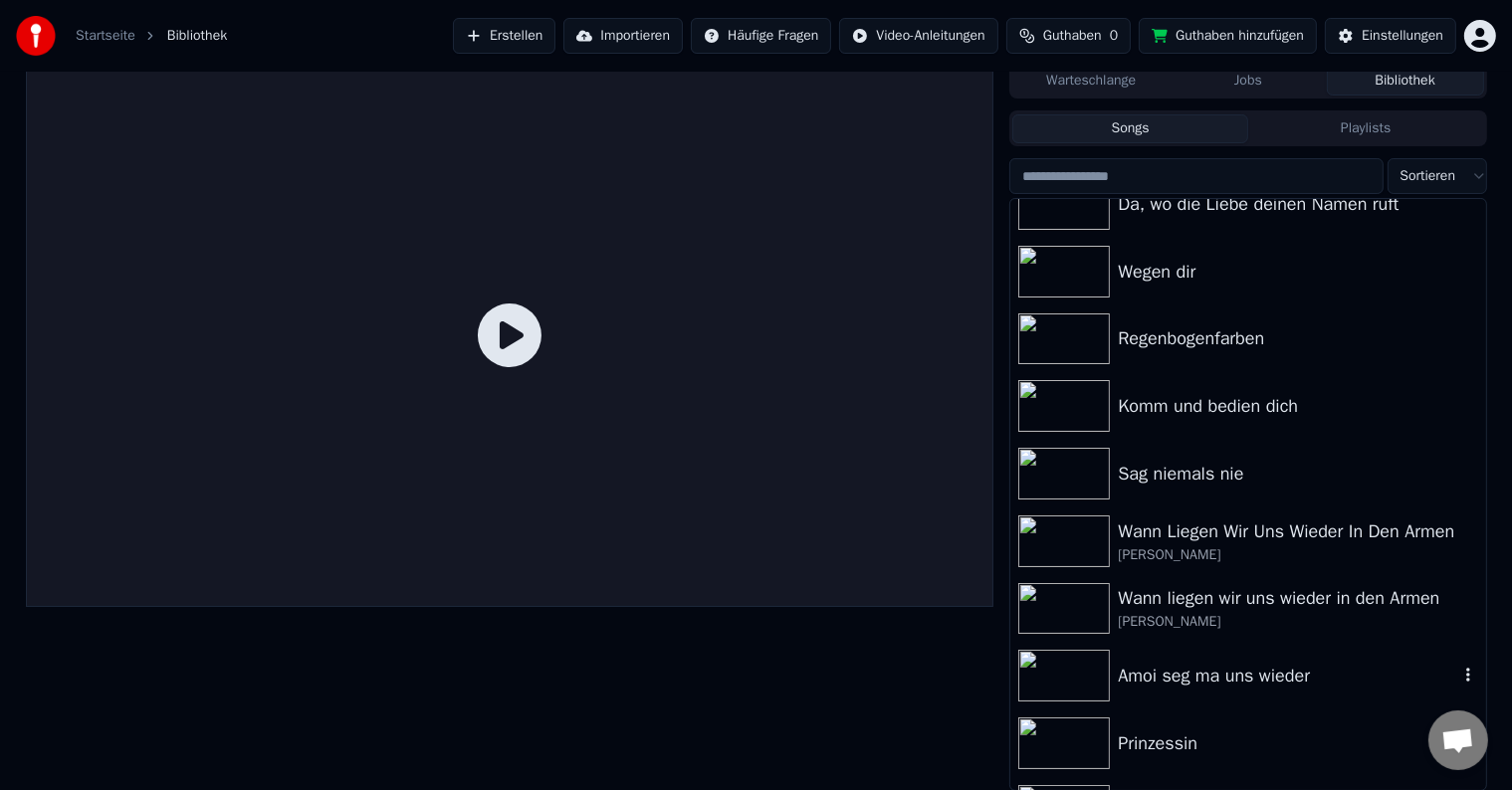 scroll, scrollTop: 0, scrollLeft: 0, axis: both 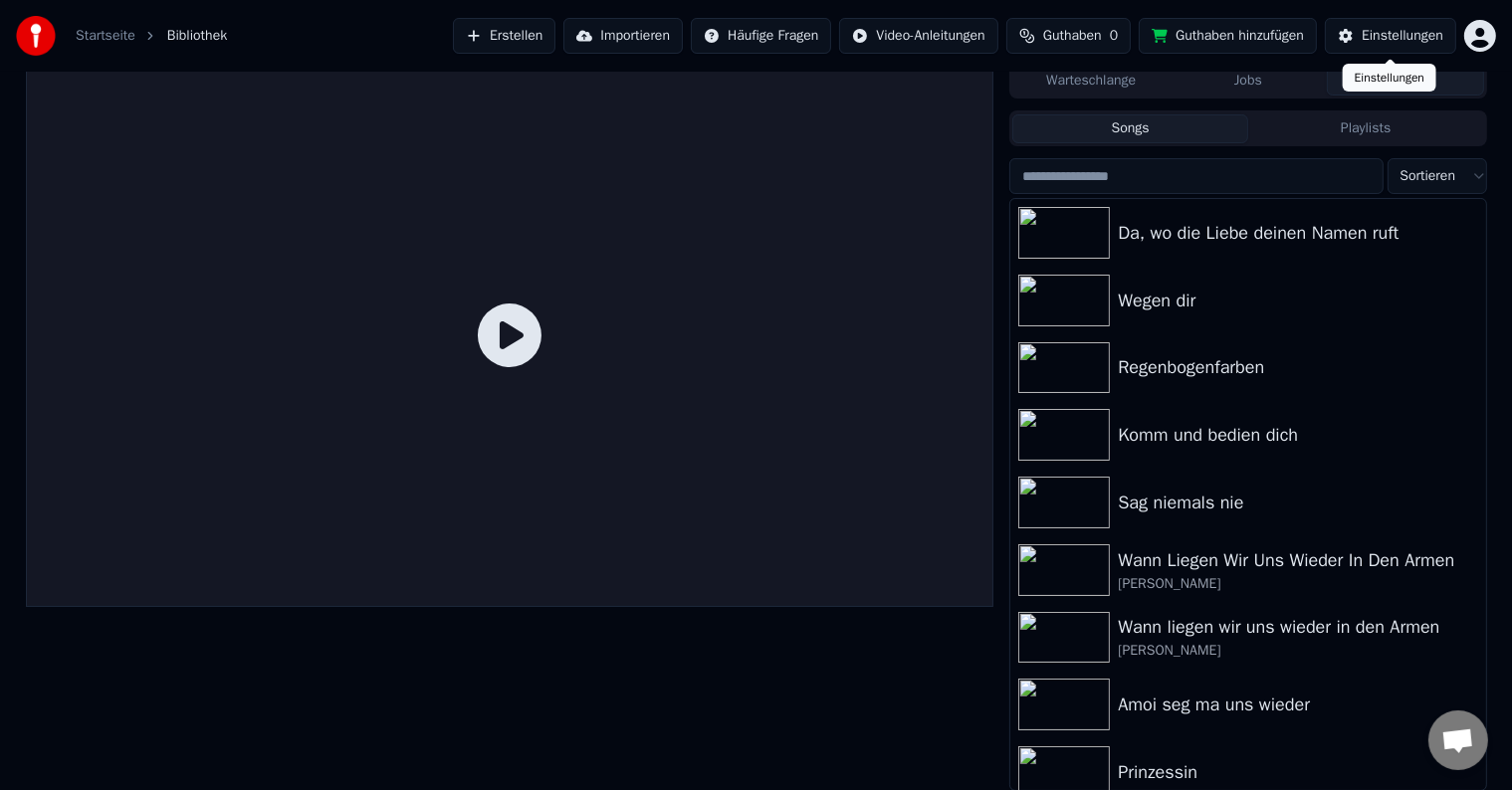 click on "Einstellungen" at bounding box center (1403, 36) 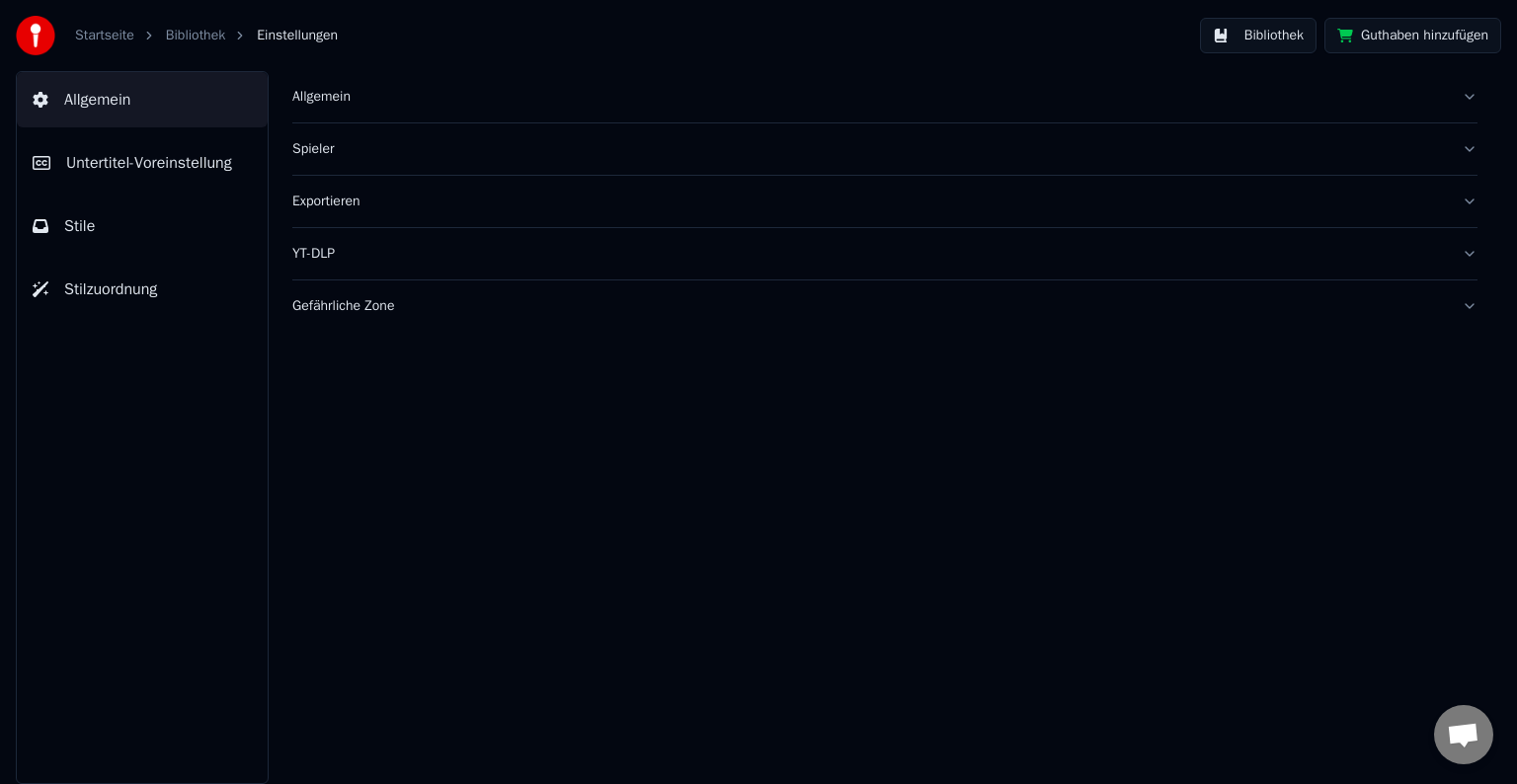 click on "Gefährliche Zone" at bounding box center (869, 306) 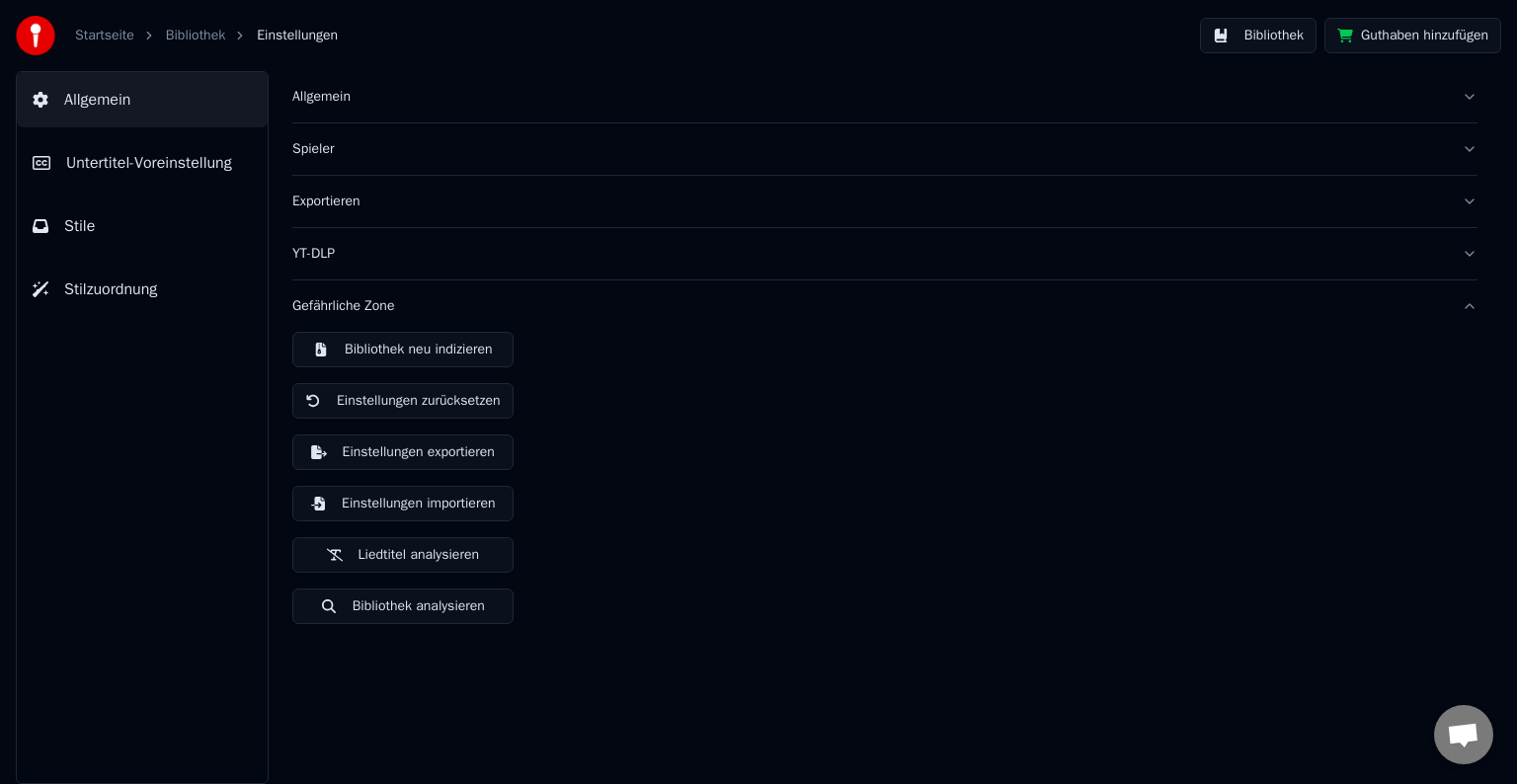 click on "Gefährliche Zone" at bounding box center (869, 306) 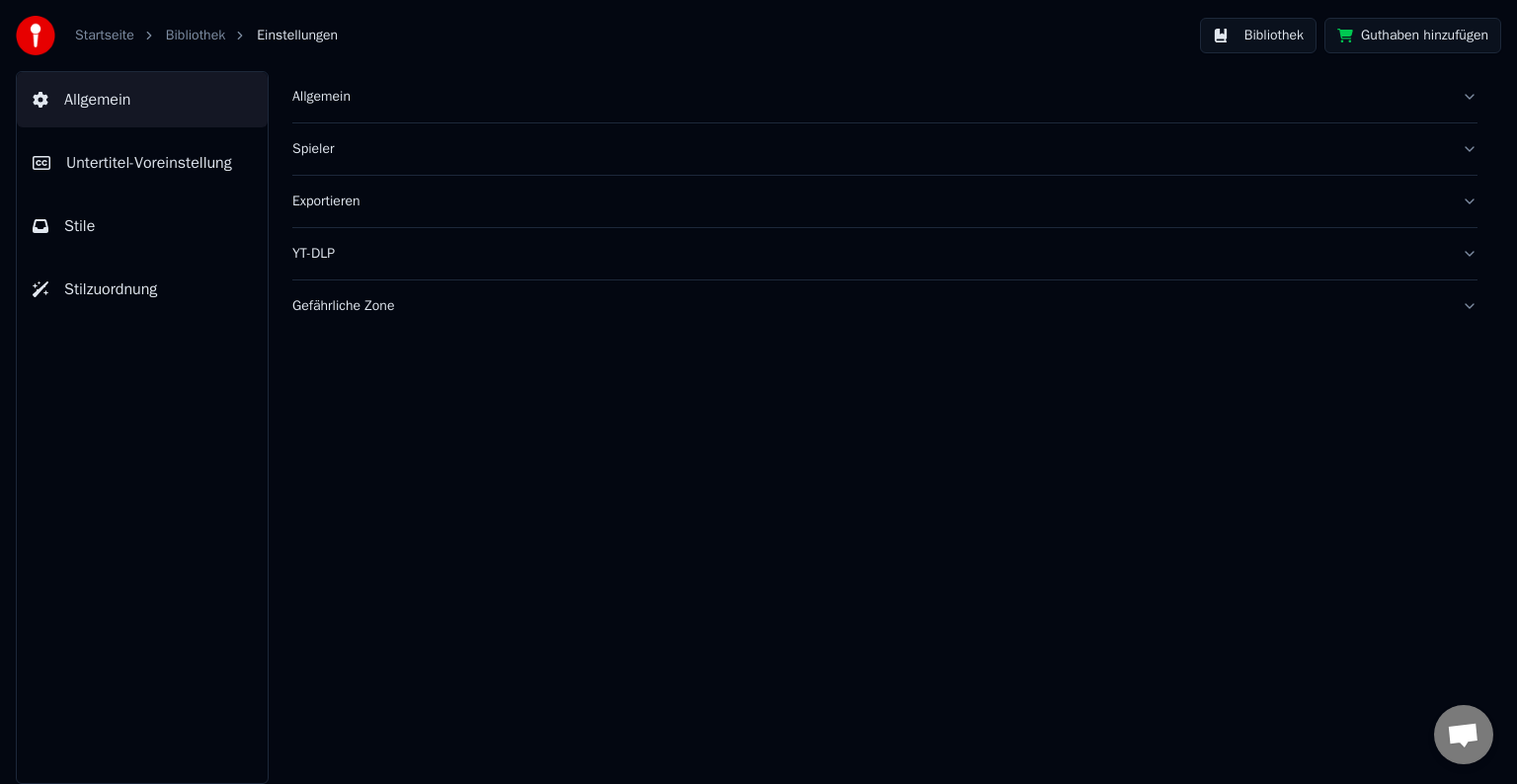 click on "Startseite" at bounding box center (105, 36) 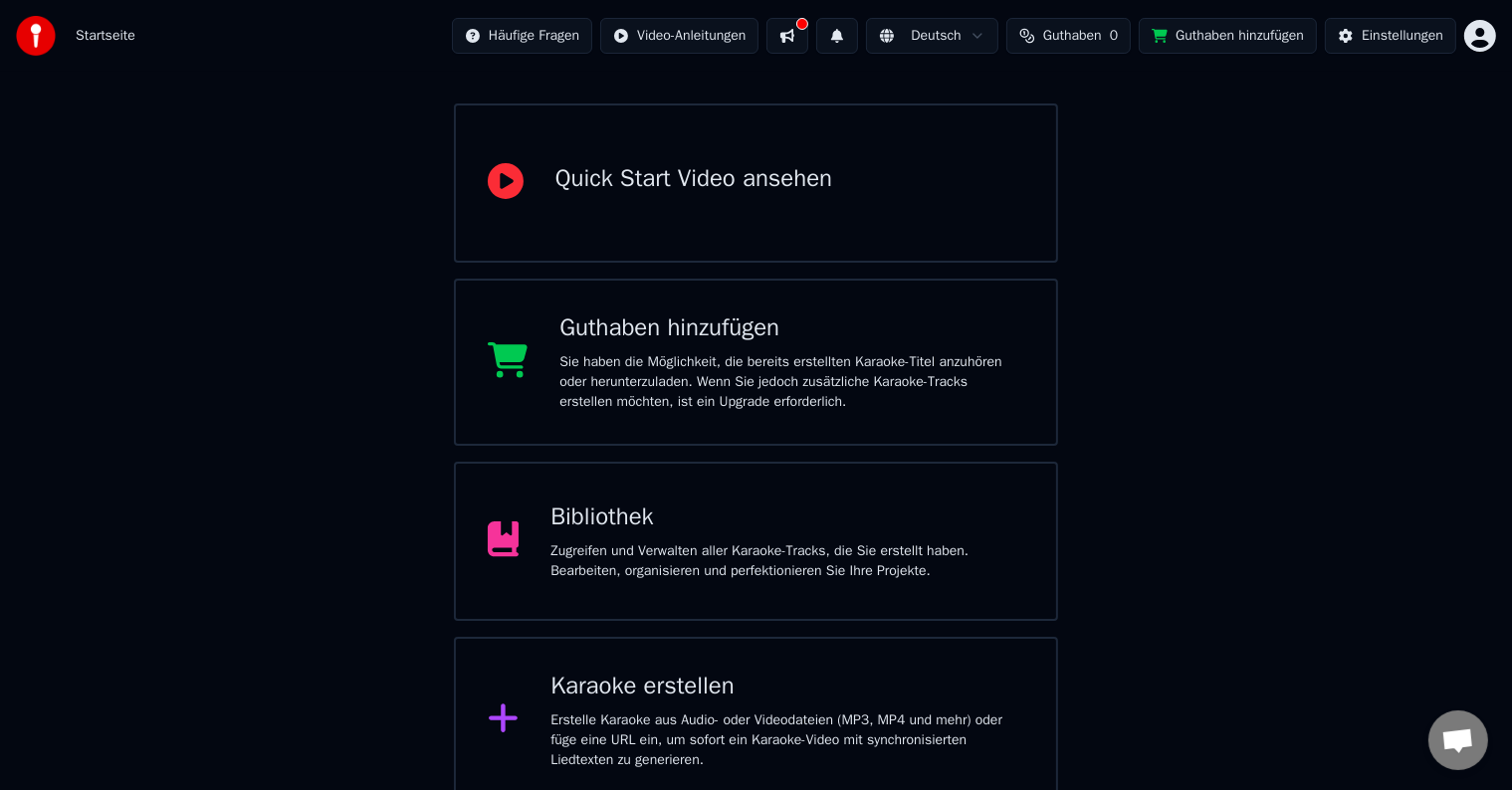 scroll, scrollTop: 163, scrollLeft: 0, axis: vertical 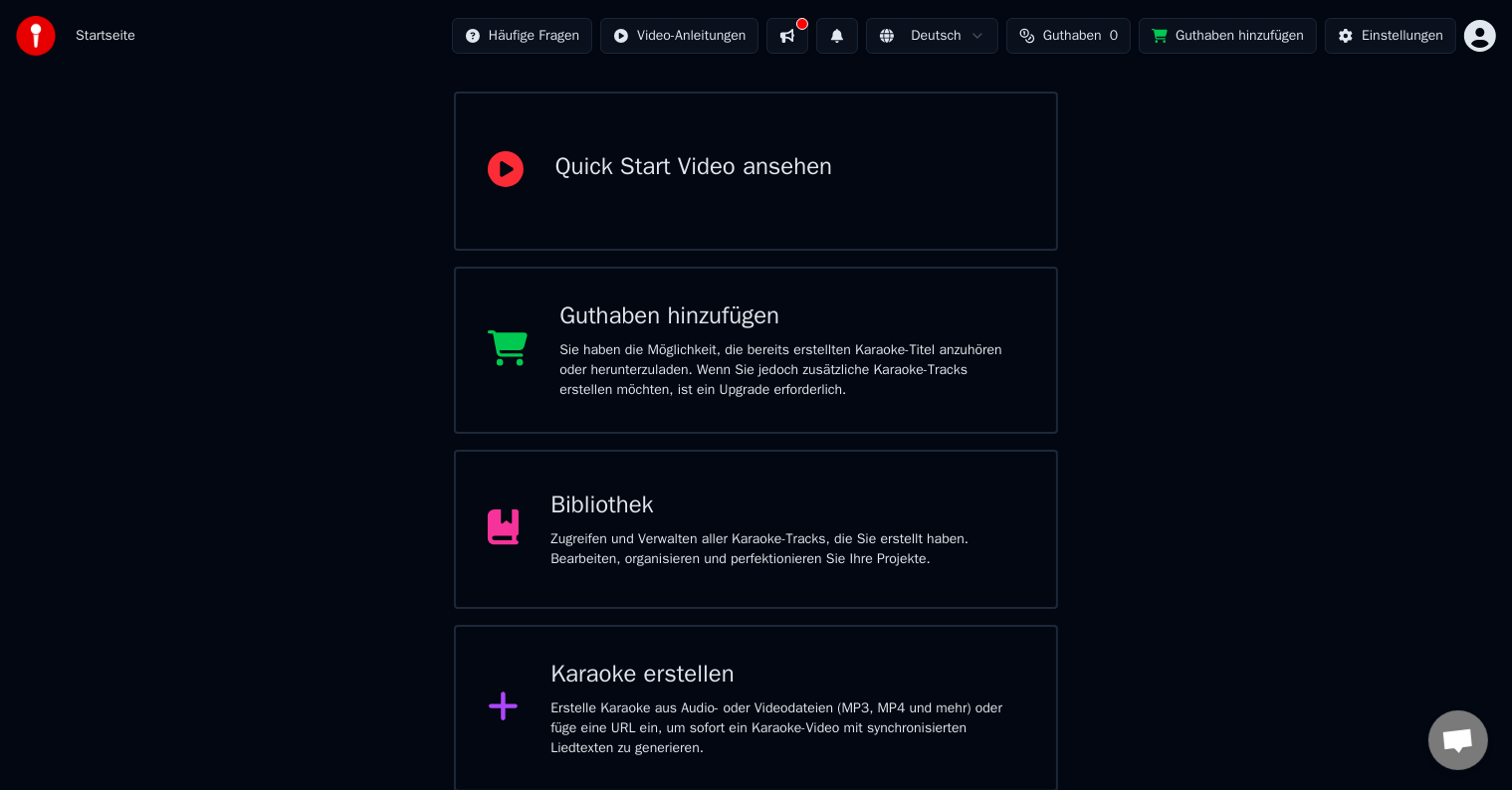 click on "Erstelle Karaoke aus Audio- oder Videodateien (MP3, MP4 und mehr) oder füge eine URL ein, um sofort ein Karaoke-Video mit synchronisierten Liedtexten zu generieren." at bounding box center [787, 728] 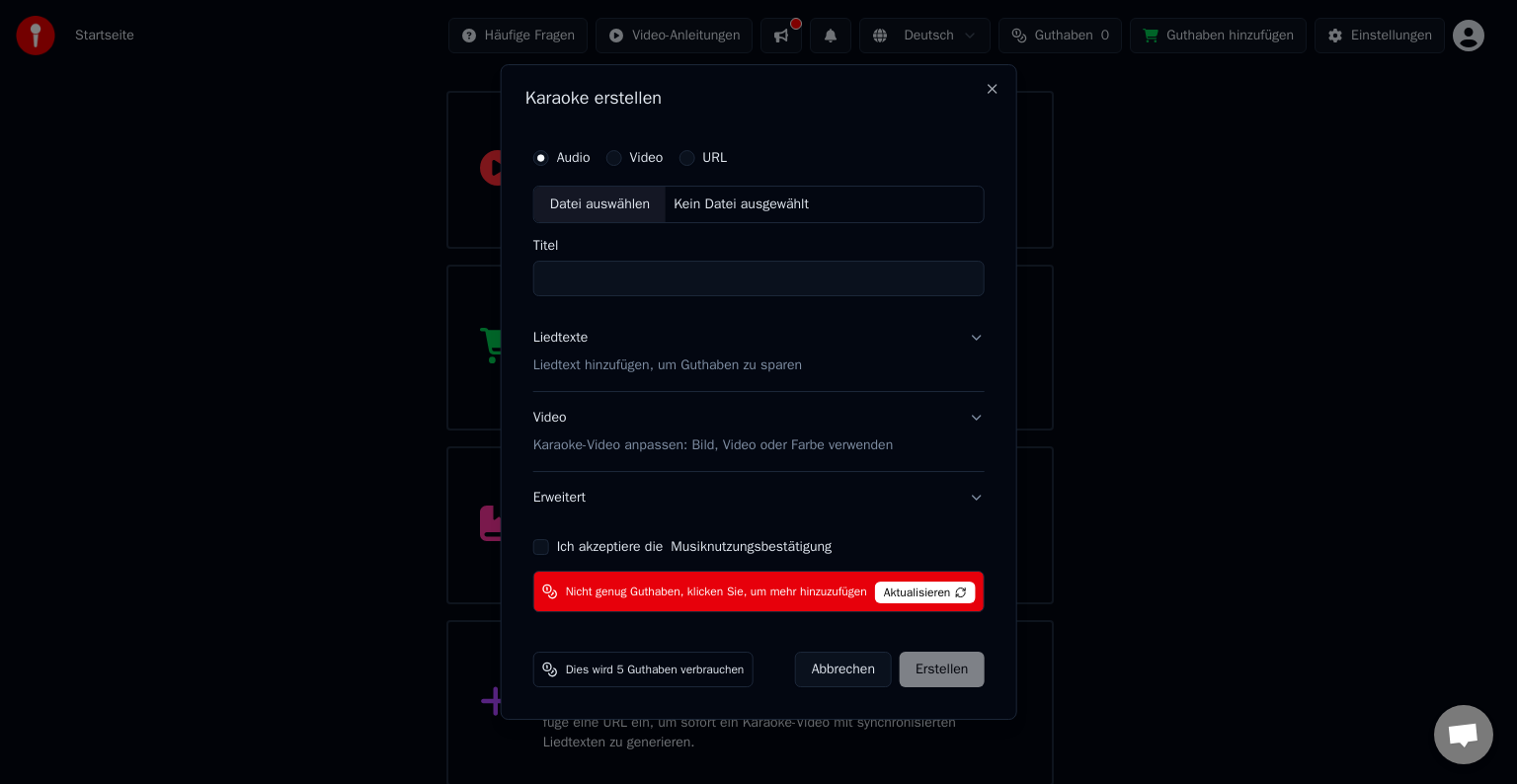 click on "Aktualisieren" at bounding box center (925, 592) 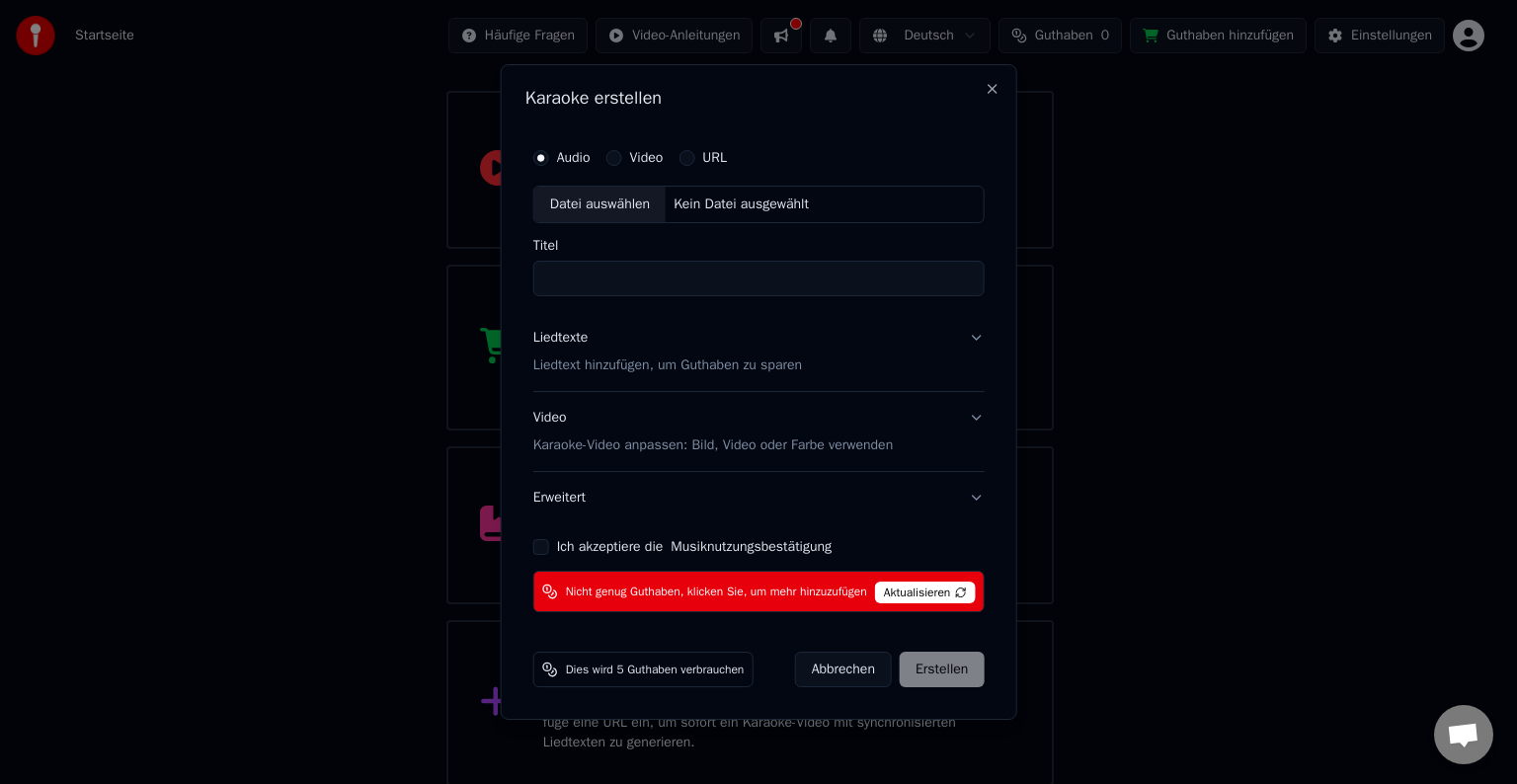 click on "Aktualisieren" at bounding box center (925, 592) 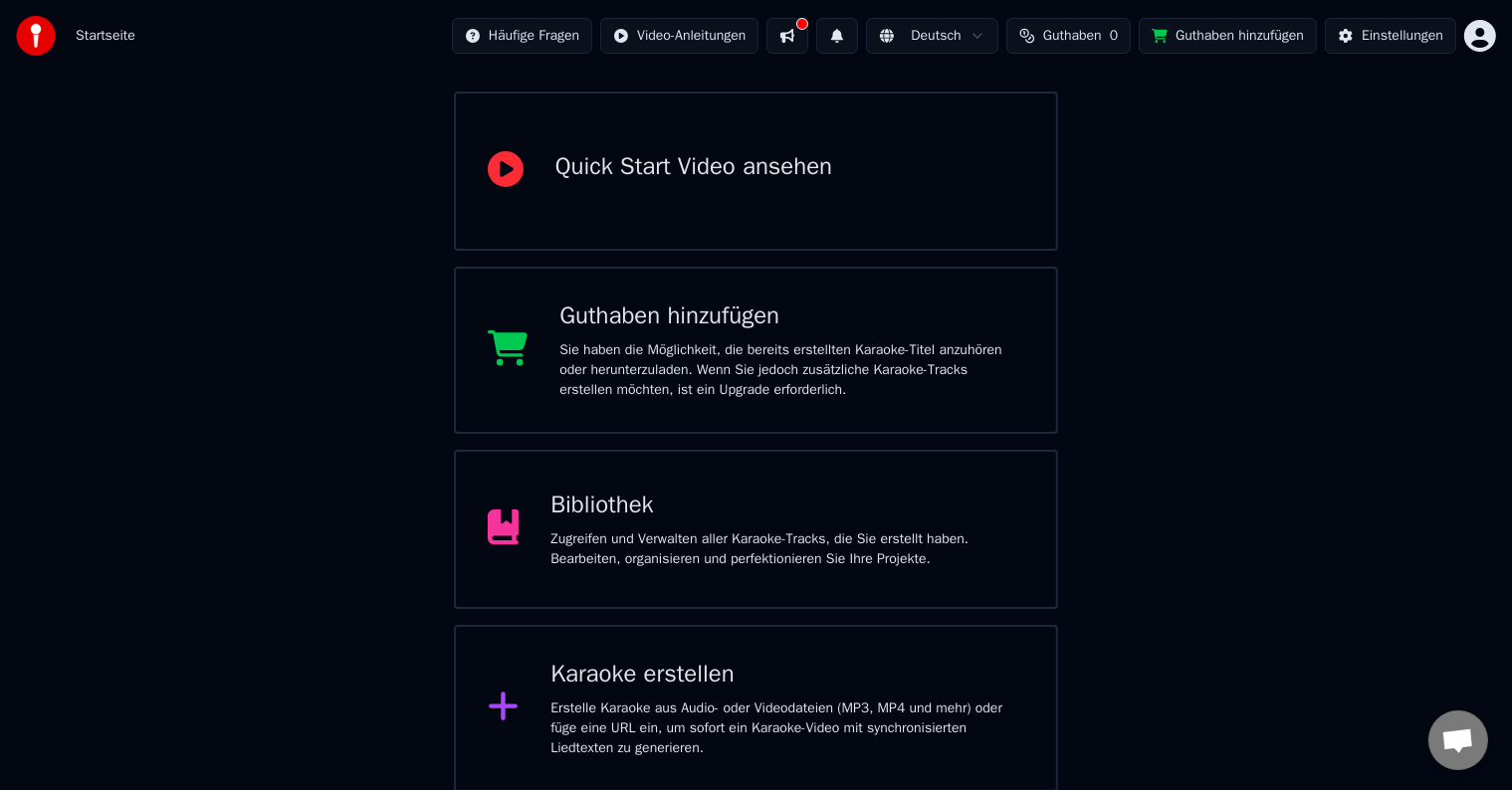 click at bounding box center [787, 36] 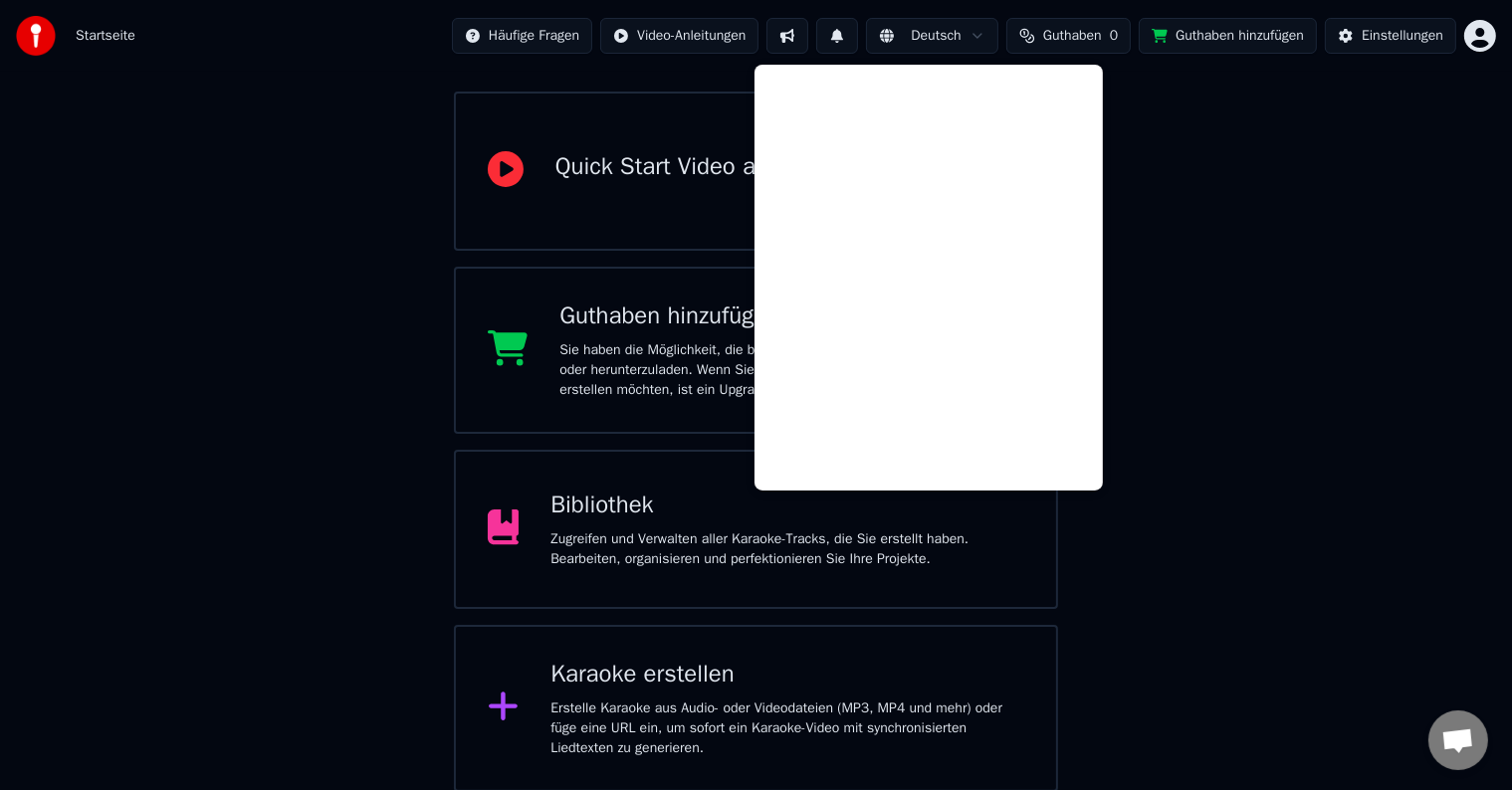 click on "Willkommen in Youka Quick Start Video ansehen Guthaben hinzufügen Sie haben die Möglichkeit, die bereits erstellten Karaoke-Titel anzuhören oder herunterzuladen. Wenn Sie jedoch zusätzliche Karaoke-Tracks erstellen möchten, ist ein Upgrade erforderlich. Bibliothek Zugreifen und Verwalten aller Karaoke-Tracks, die Sie erstellt haben. Bearbeiten, organisieren und perfektionieren Sie Ihre Projekte. Karaoke erstellen Erstelle Karaoke aus Audio- oder Videodateien (MP3, MP4 und mehr) oder füge eine URL ein, um sofort ein Karaoke-Video mit synchronisierten Liedtexten zu generieren." at bounding box center [756, 350] 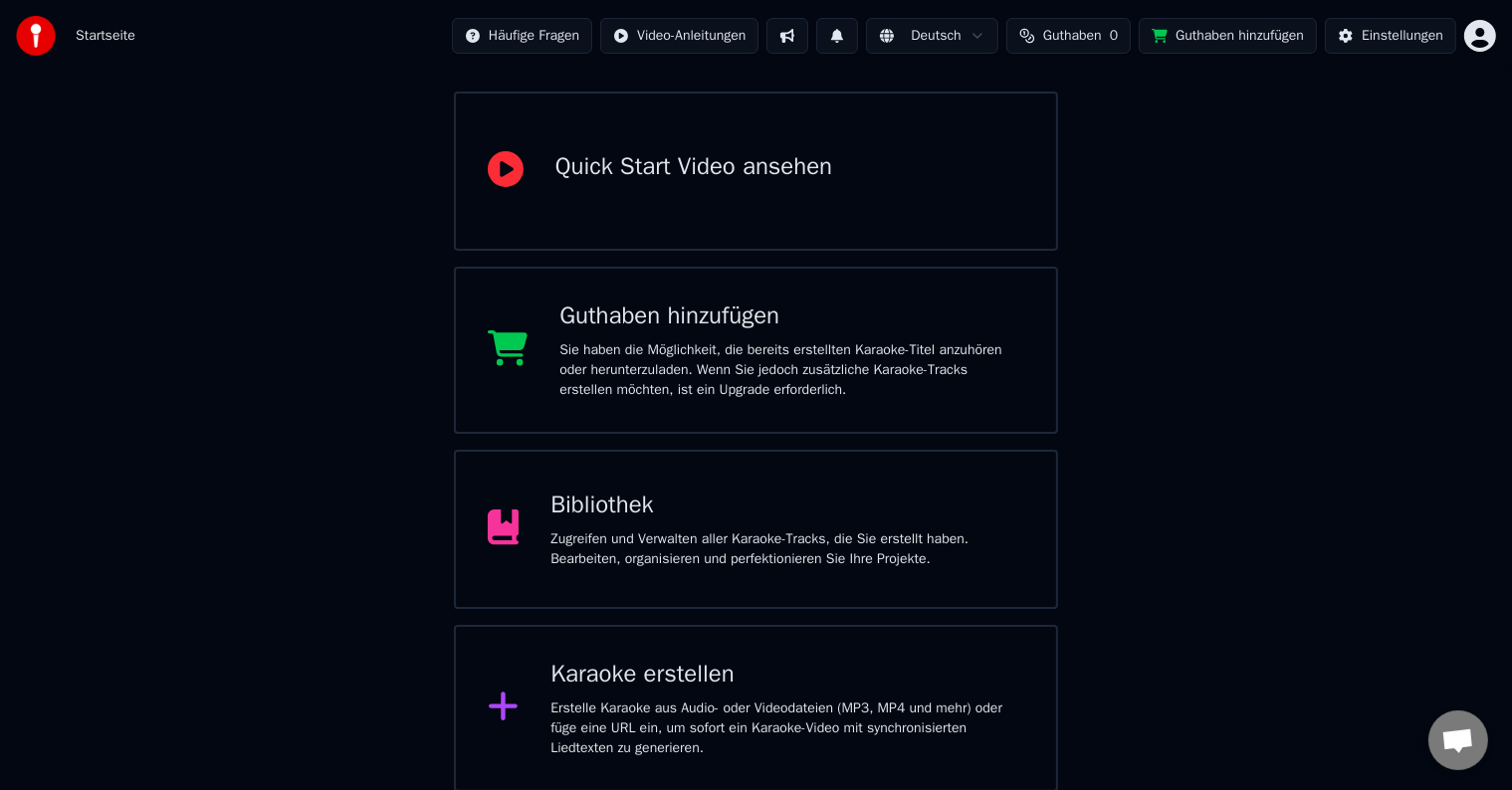 click on "Sie haben die Möglichkeit, die bereits erstellten Karaoke-Titel anzuhören oder herunterzuladen. Wenn Sie jedoch zusätzliche Karaoke-Tracks erstellen möchten, ist ein Upgrade erforderlich." at bounding box center [791, 370] 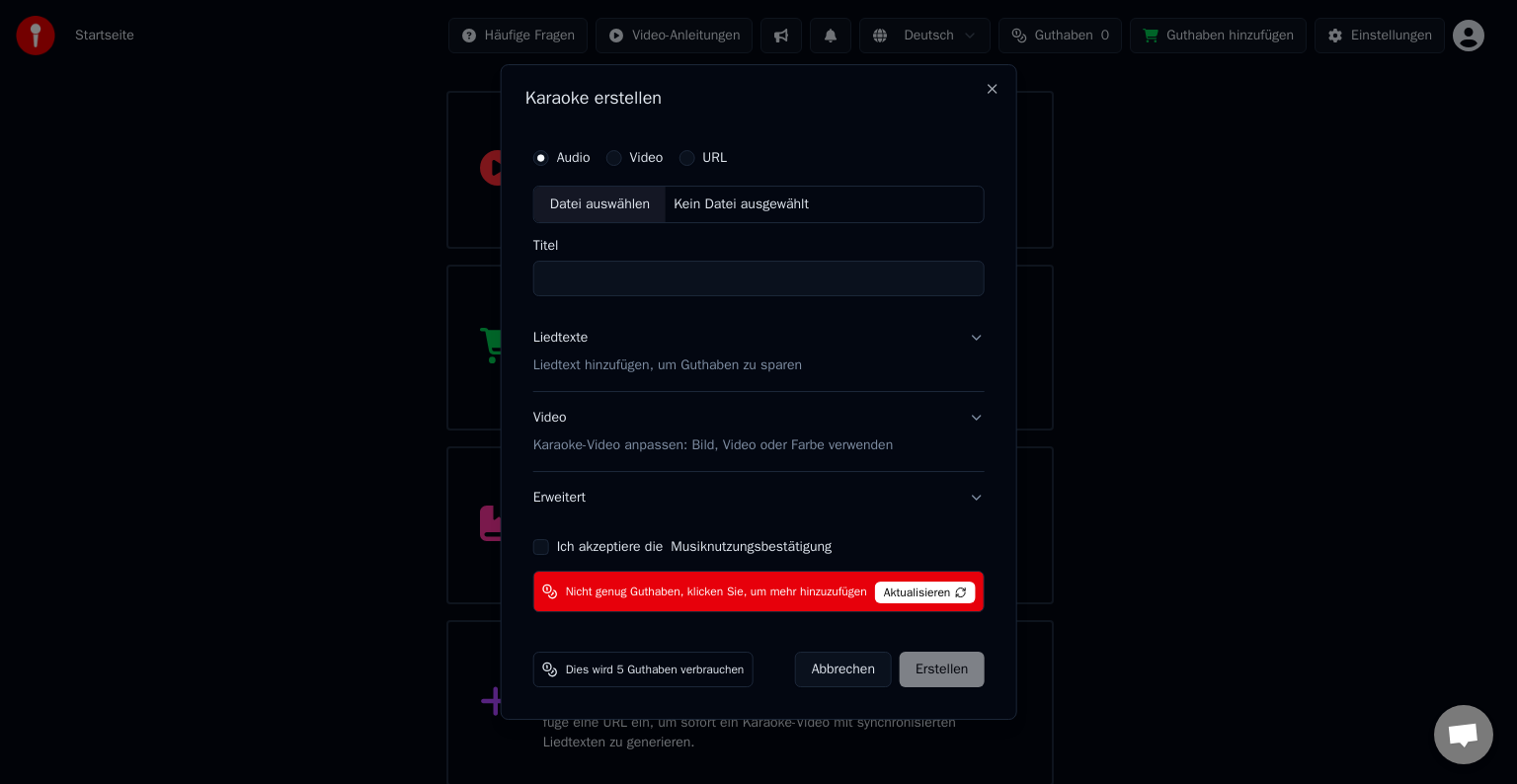 click on "Ich akzeptiere die   Musiknutzungsbestätigung" at bounding box center [541, 547] 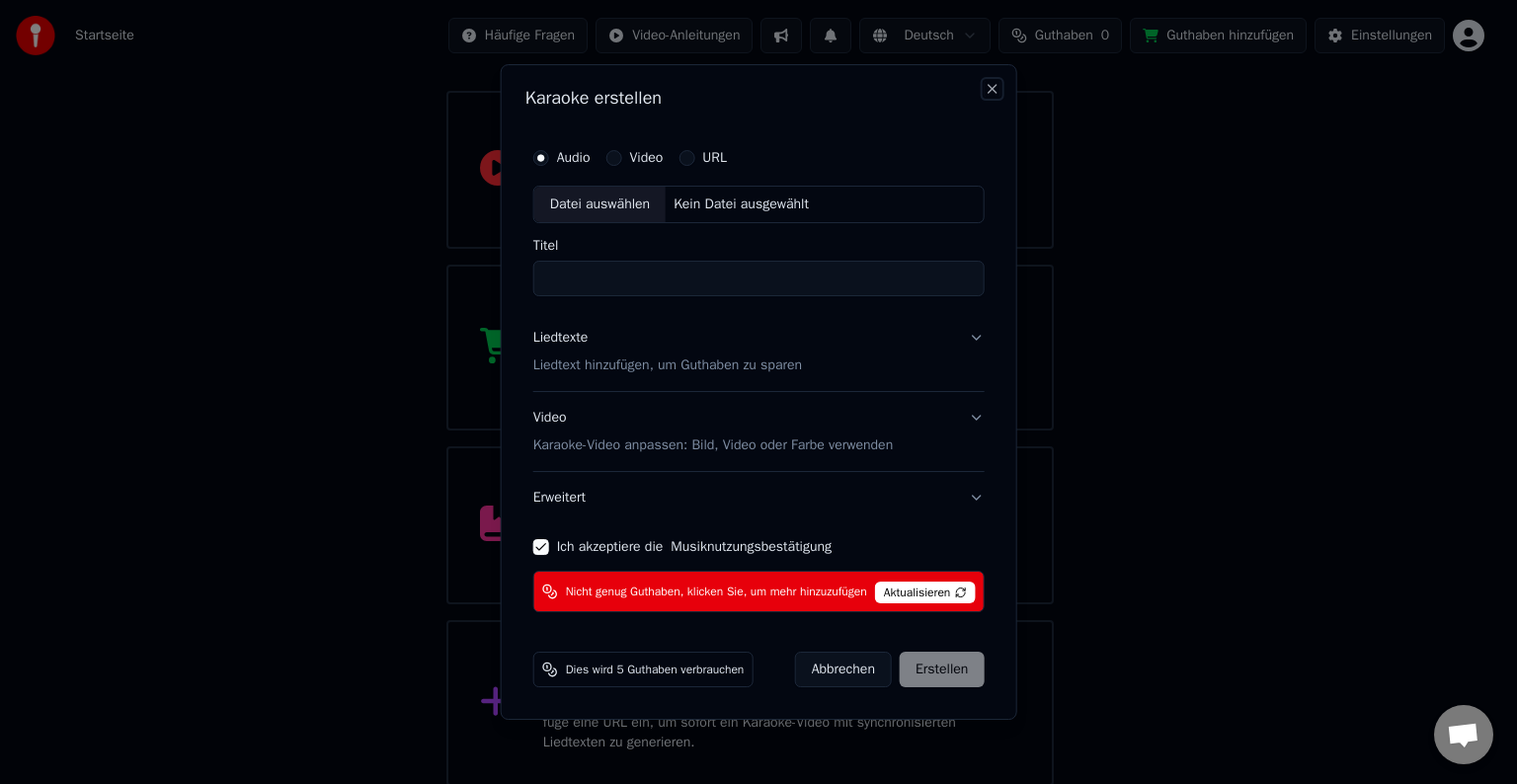 click on "Close" at bounding box center (992, 89) 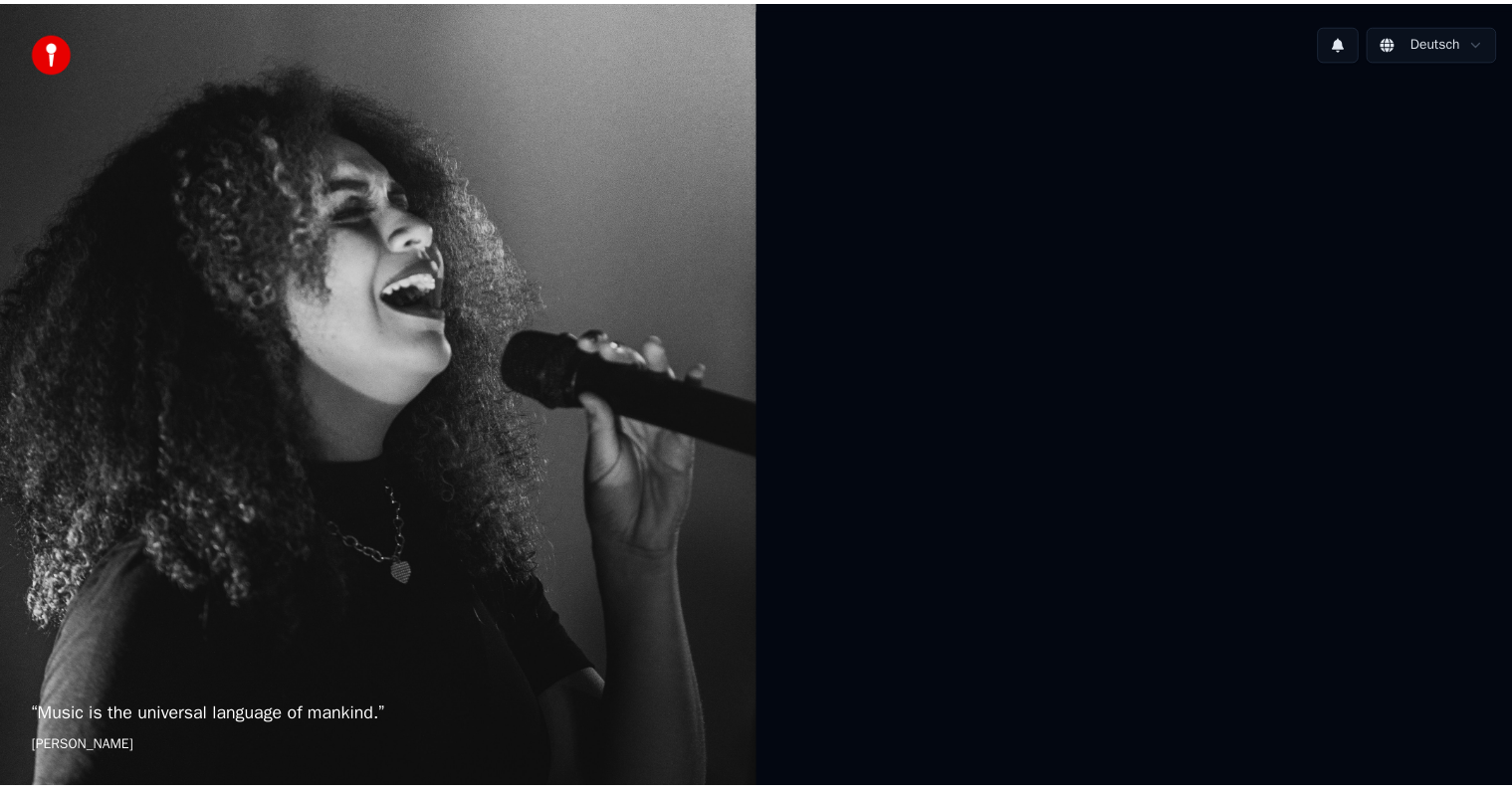scroll, scrollTop: 0, scrollLeft: 0, axis: both 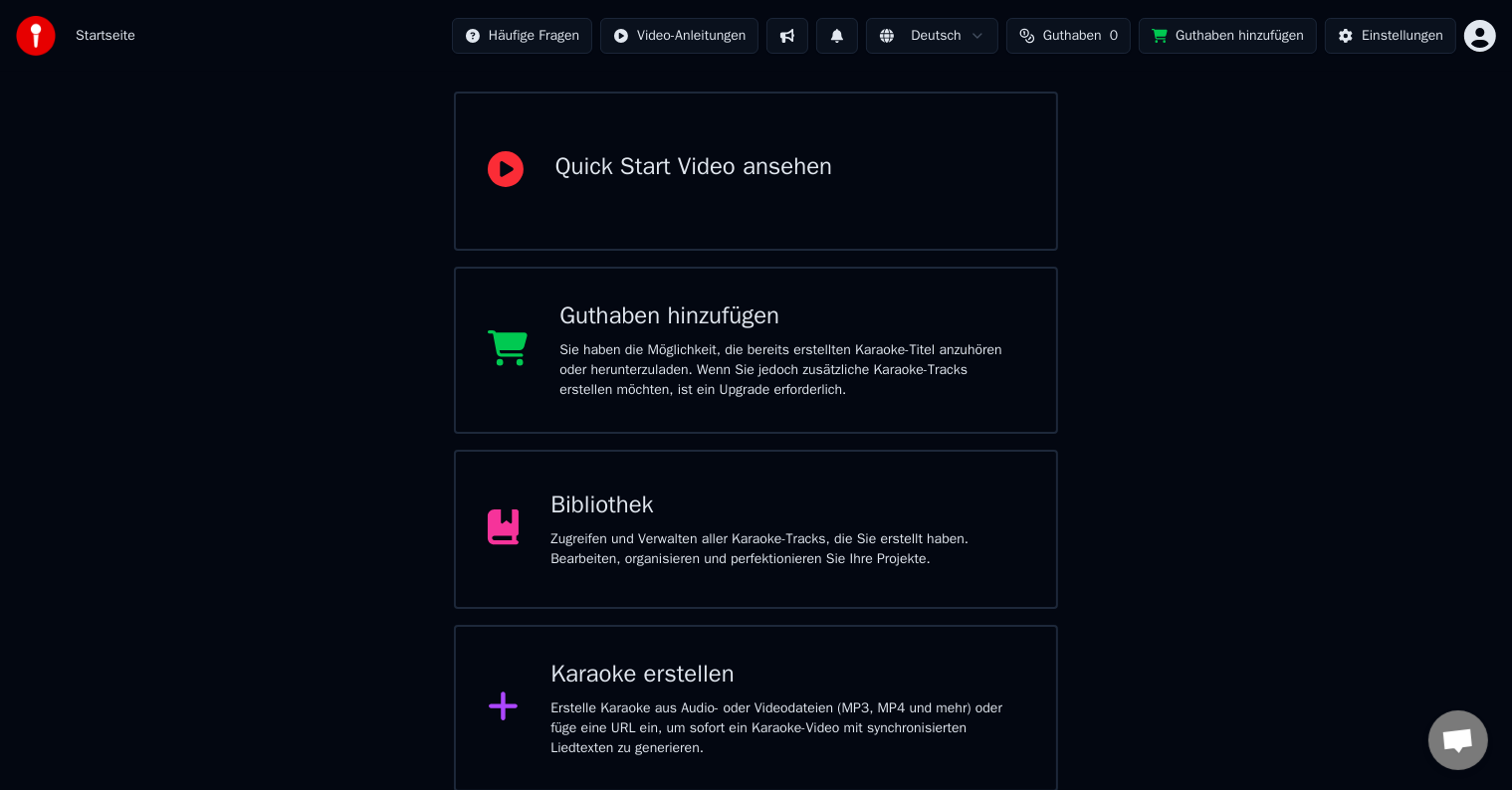 click on "Sie haben die Möglichkeit, die bereits erstellten Karaoke-Titel anzuhören oder herunterzuladen. Wenn Sie jedoch zusätzliche Karaoke-Tracks erstellen möchten, ist ein Upgrade erforderlich." at bounding box center (791, 370) 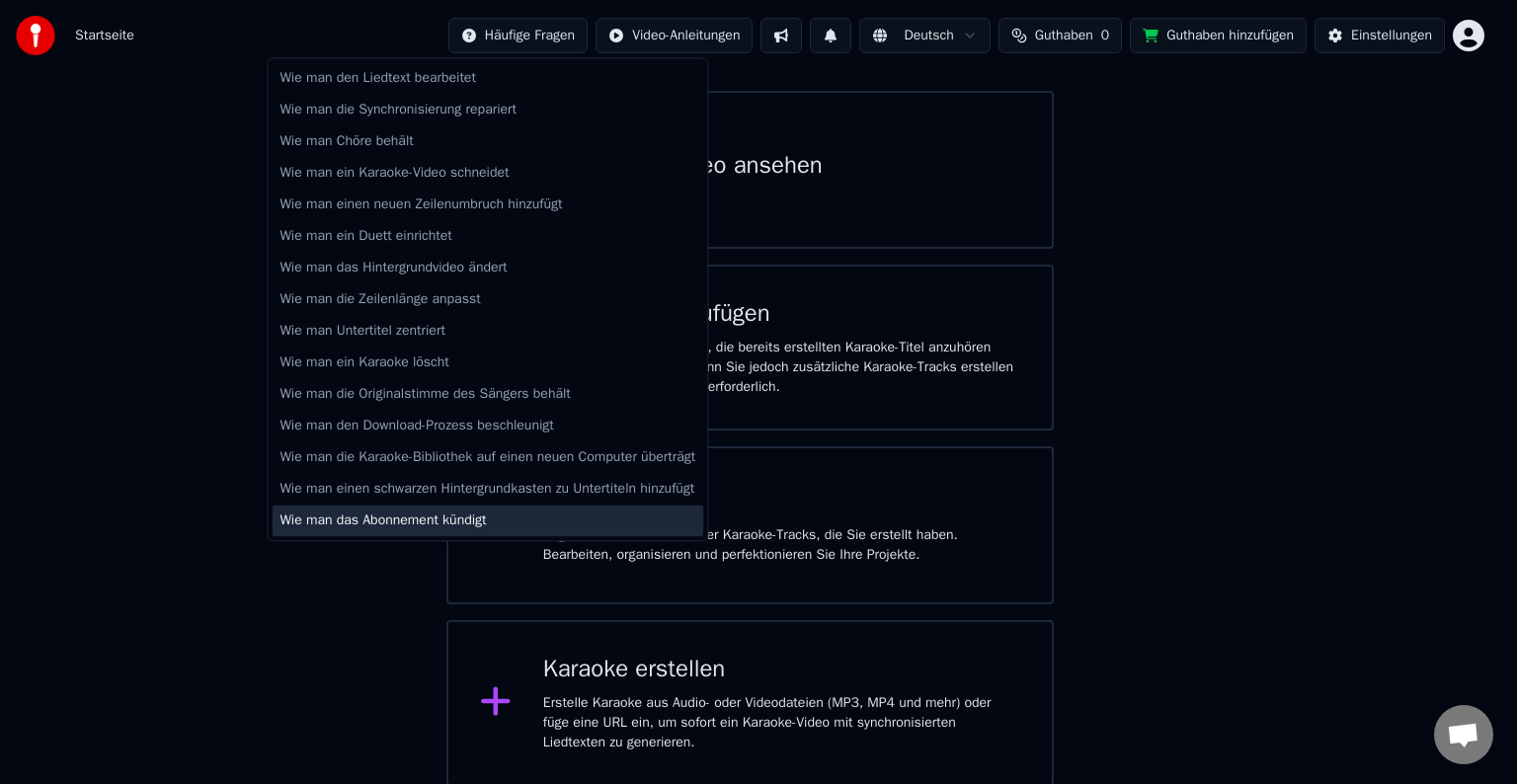 click on "Wie man das Abonnement kündigt" at bounding box center [487, 520] 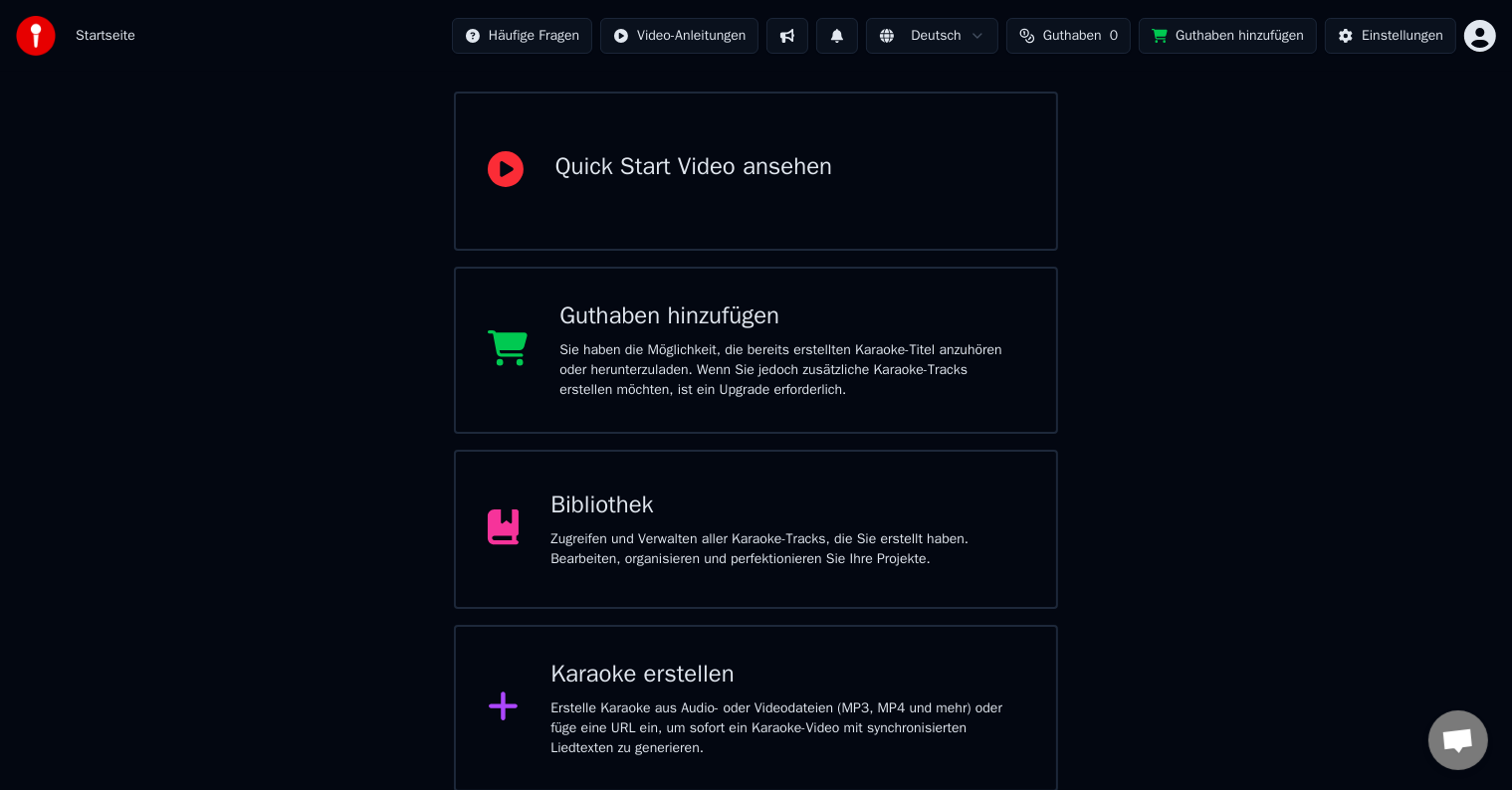 click at bounding box center (1457, 742) 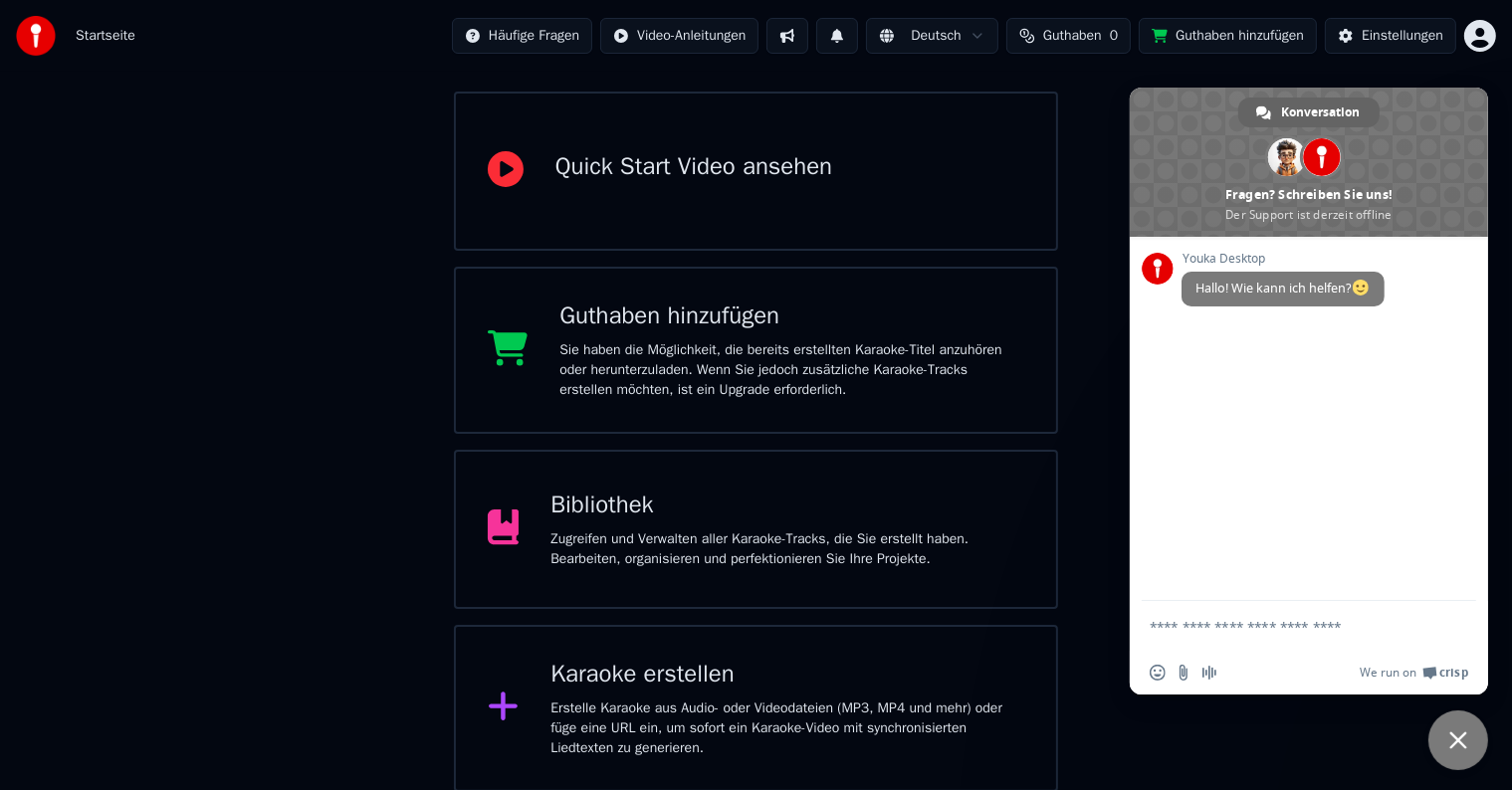click at bounding box center [1289, 626] 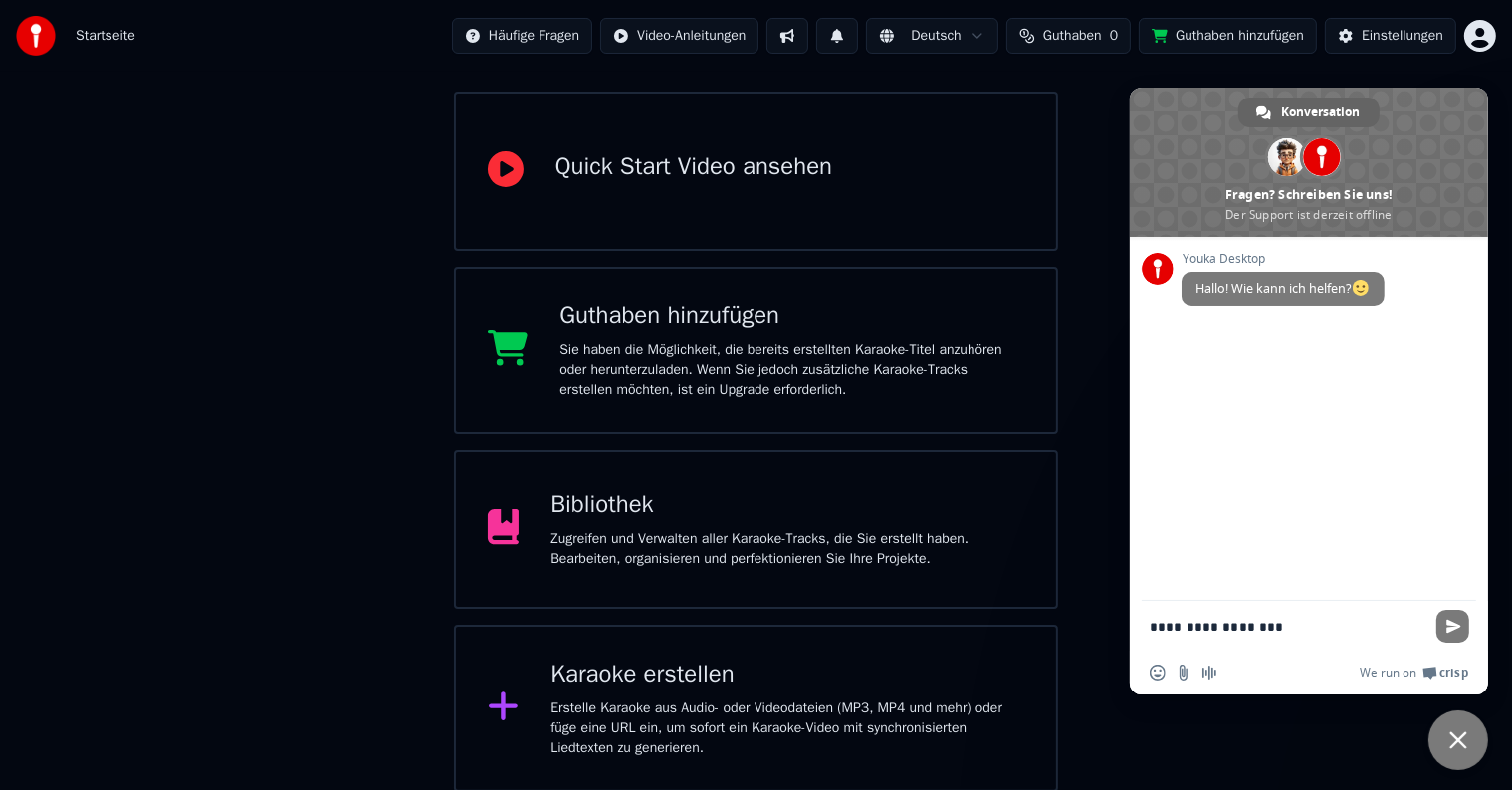 type on "**********" 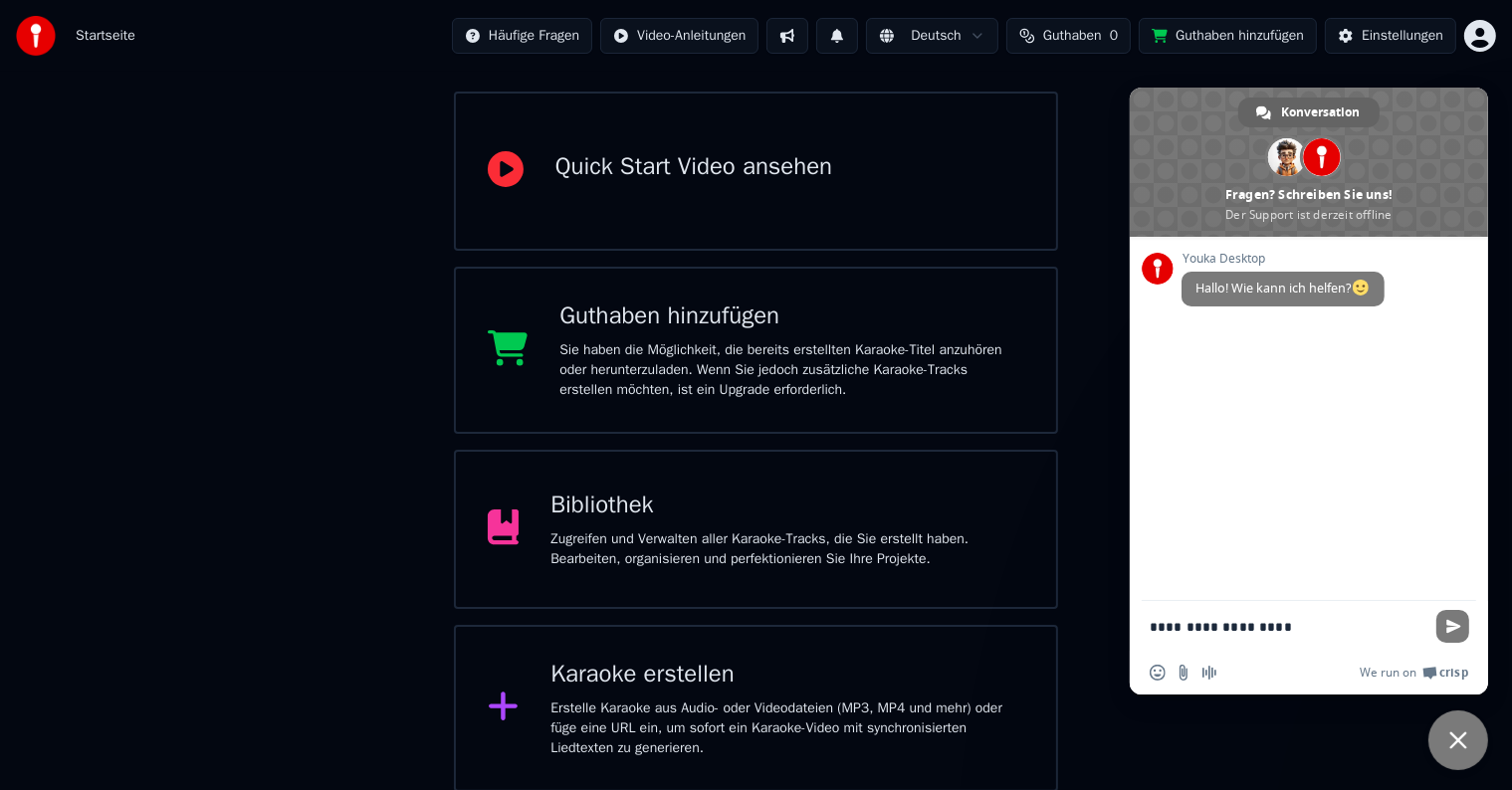 type 